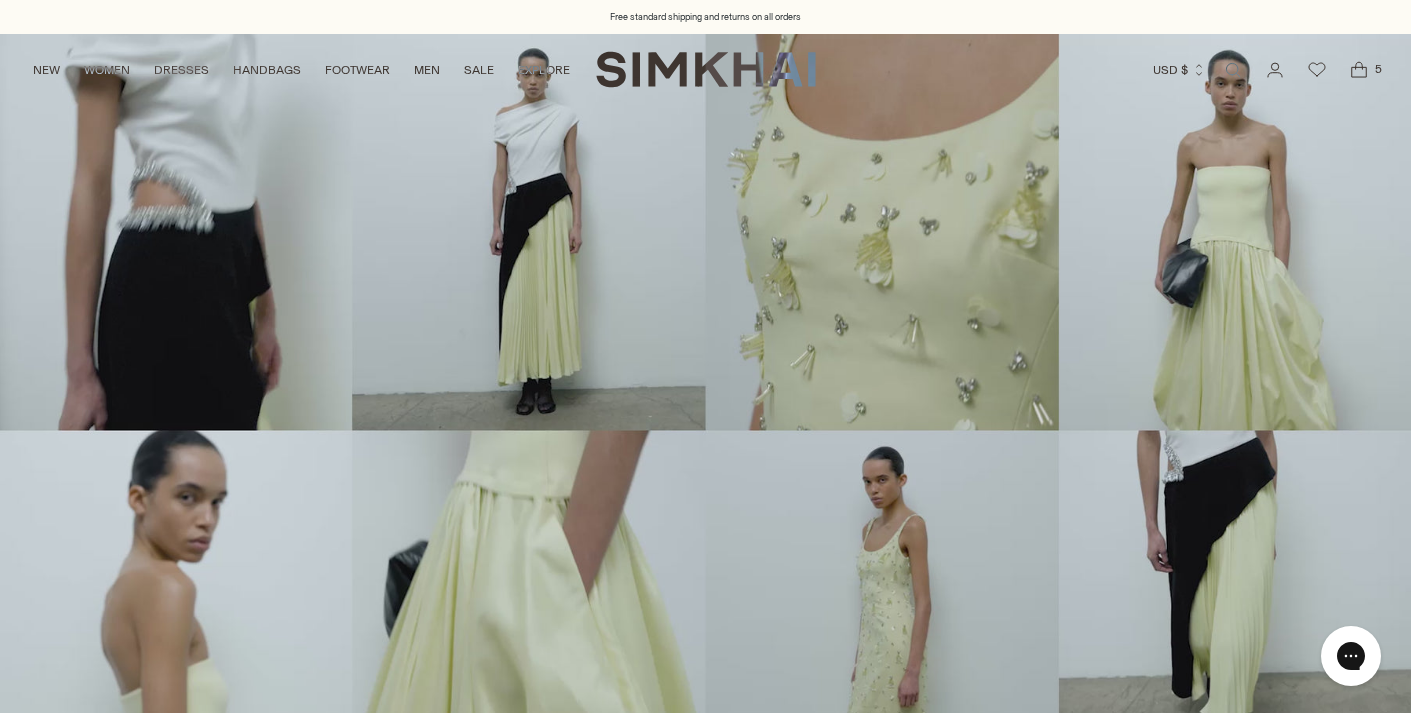 scroll, scrollTop: 0, scrollLeft: 0, axis: both 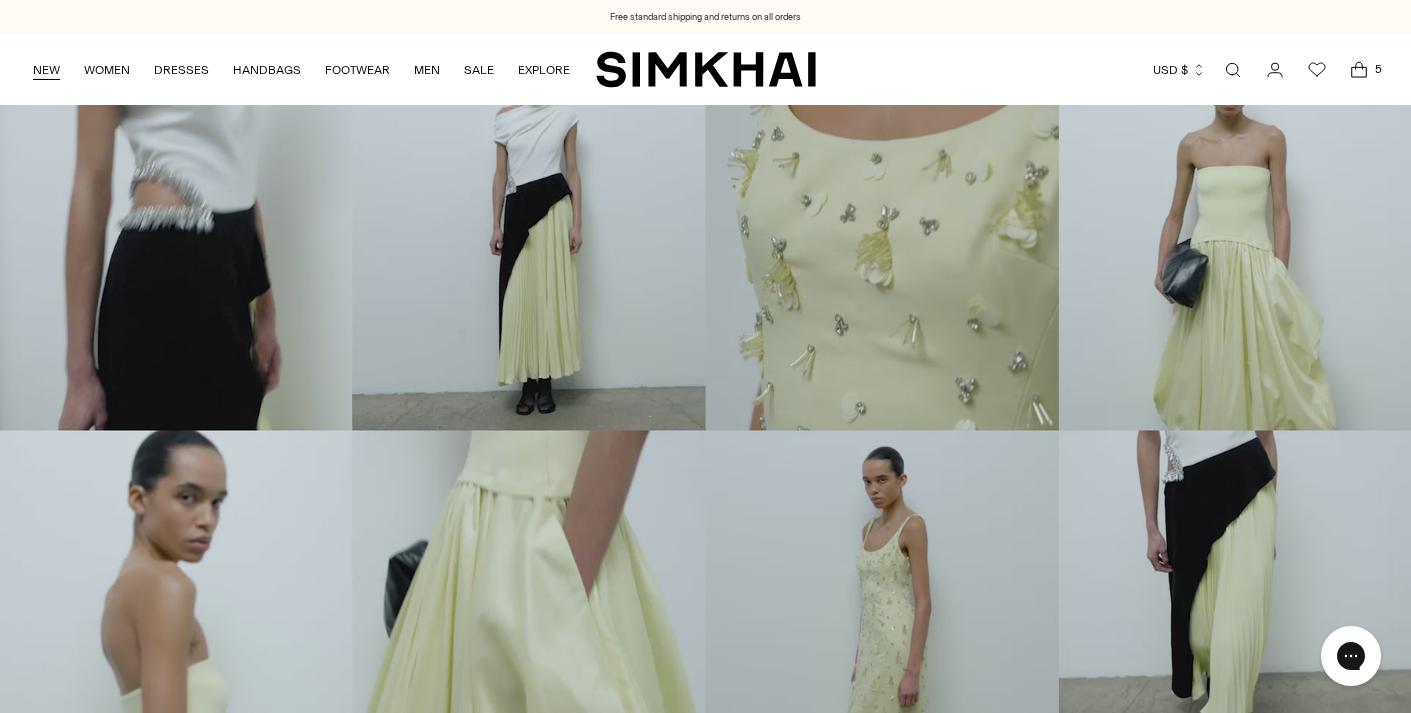 click on "NEW" at bounding box center (46, 70) 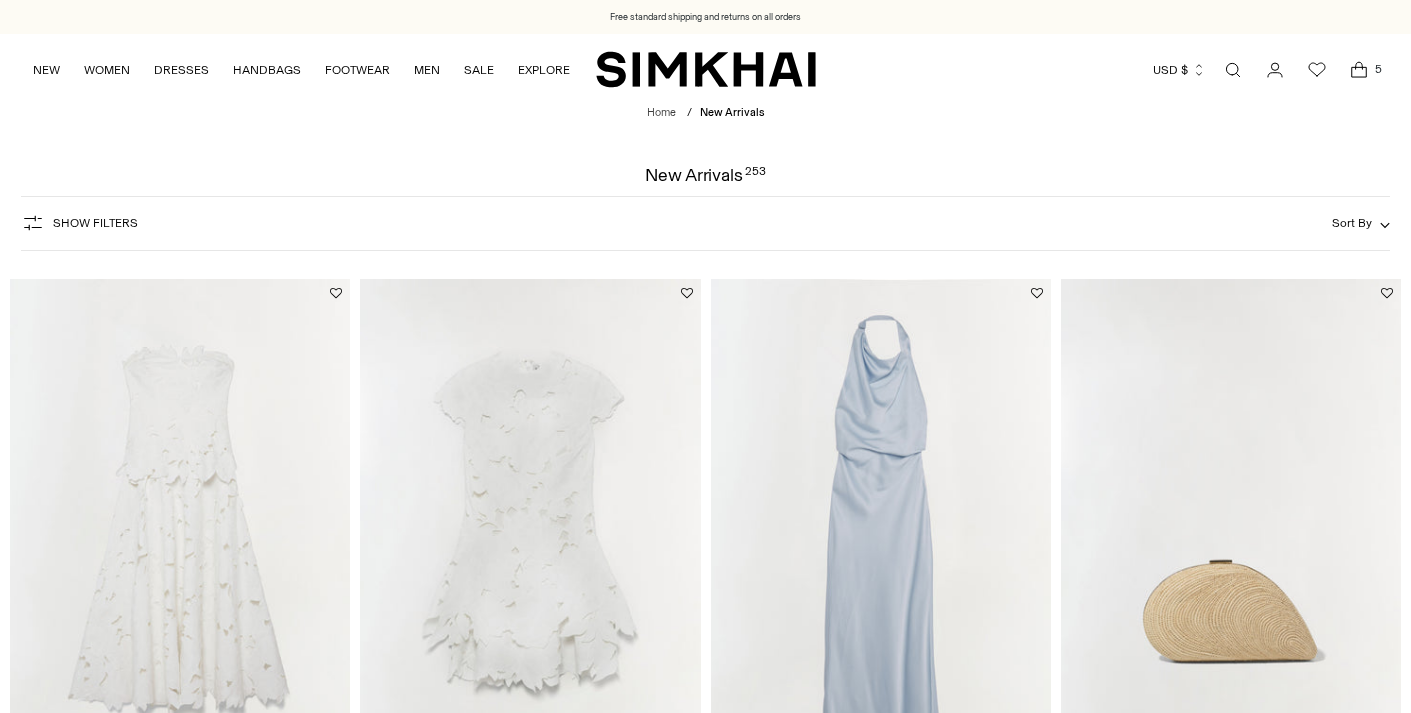 scroll, scrollTop: 435, scrollLeft: 0, axis: vertical 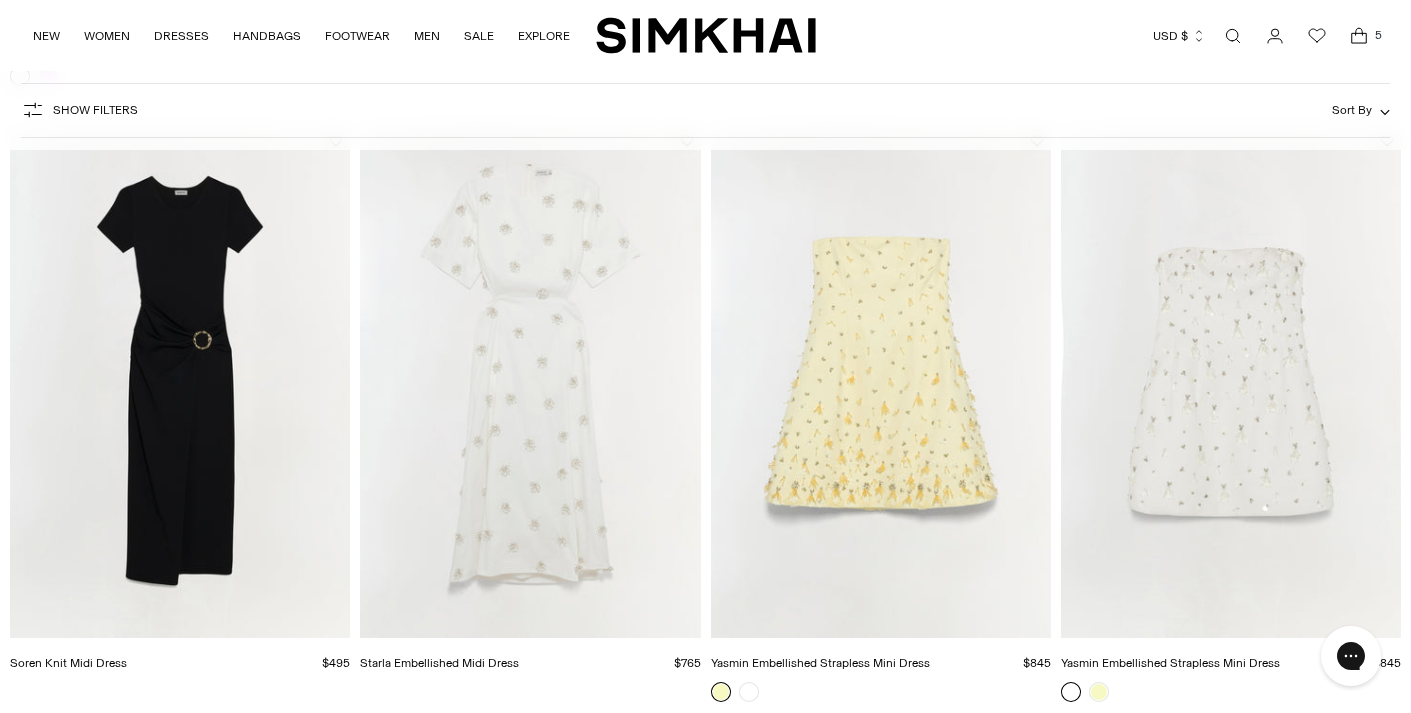 click at bounding box center [0, 0] 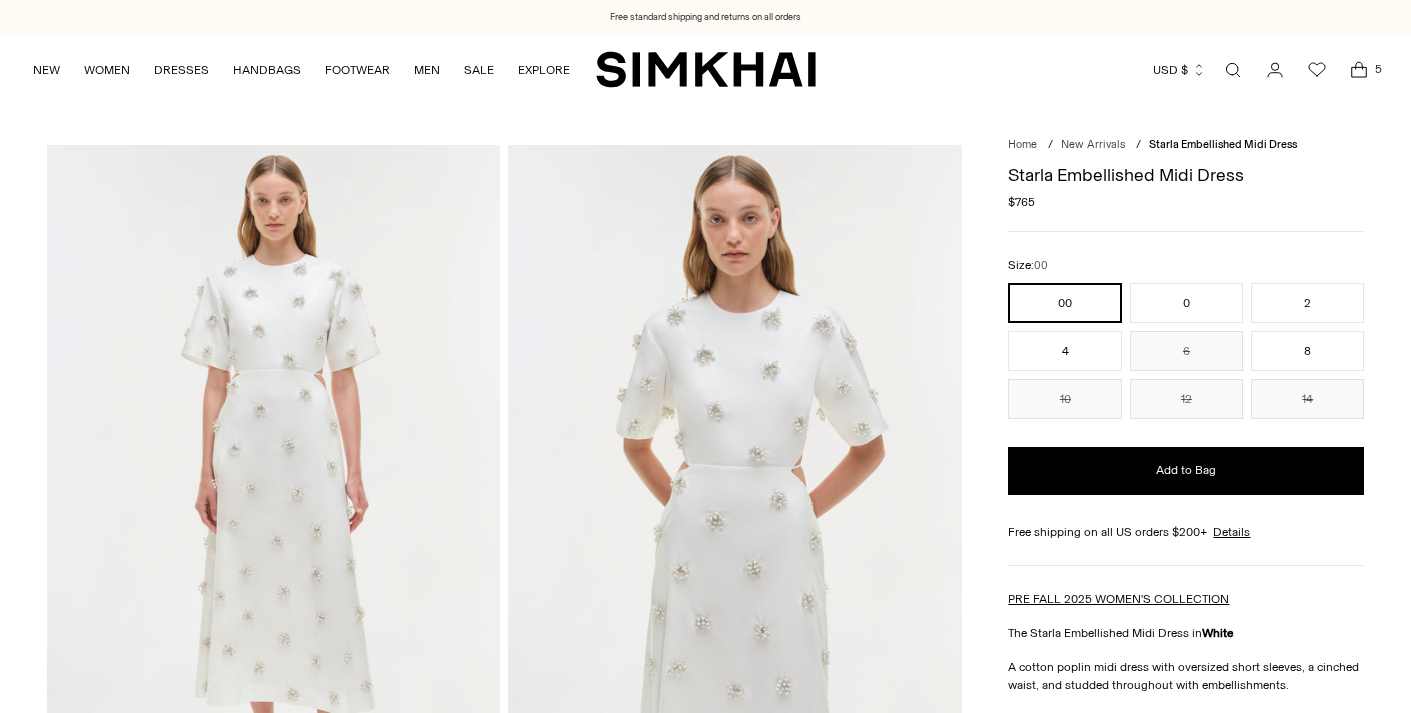 scroll, scrollTop: 0, scrollLeft: 0, axis: both 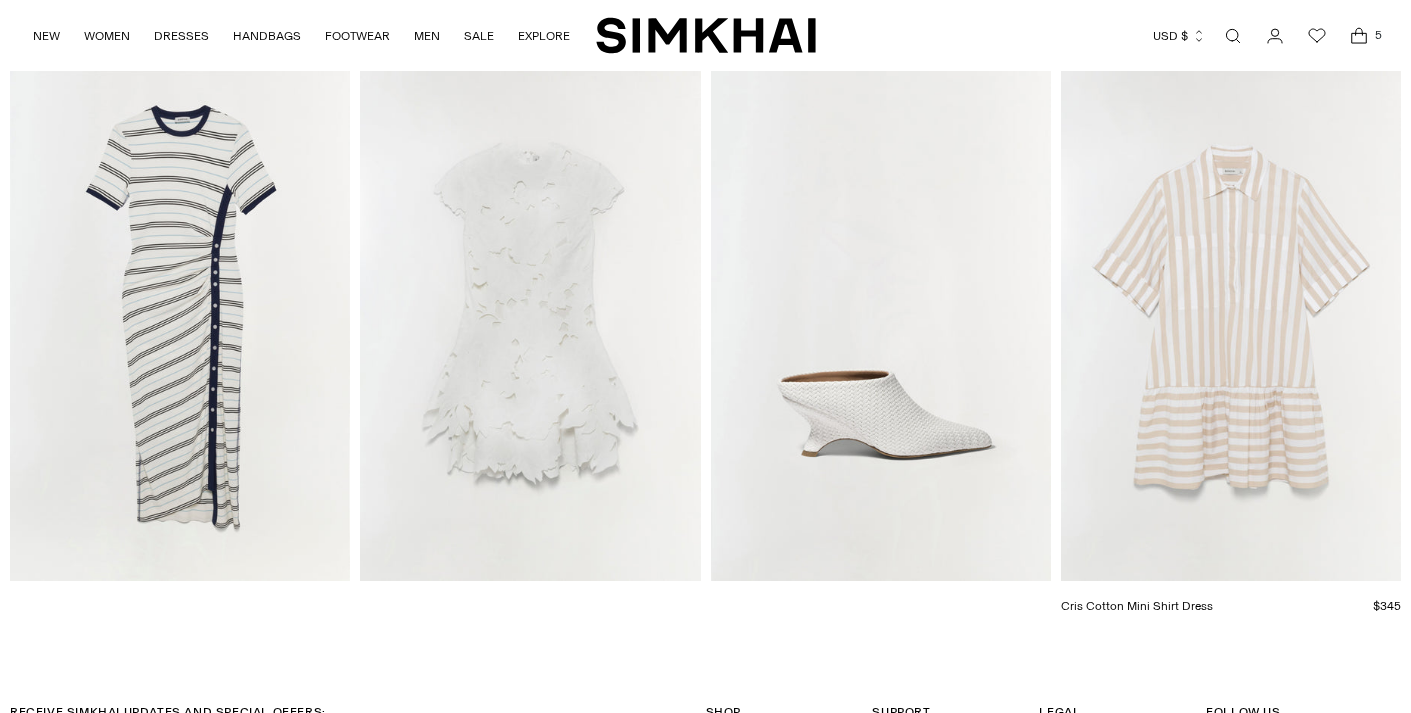 click at bounding box center (0, 0) 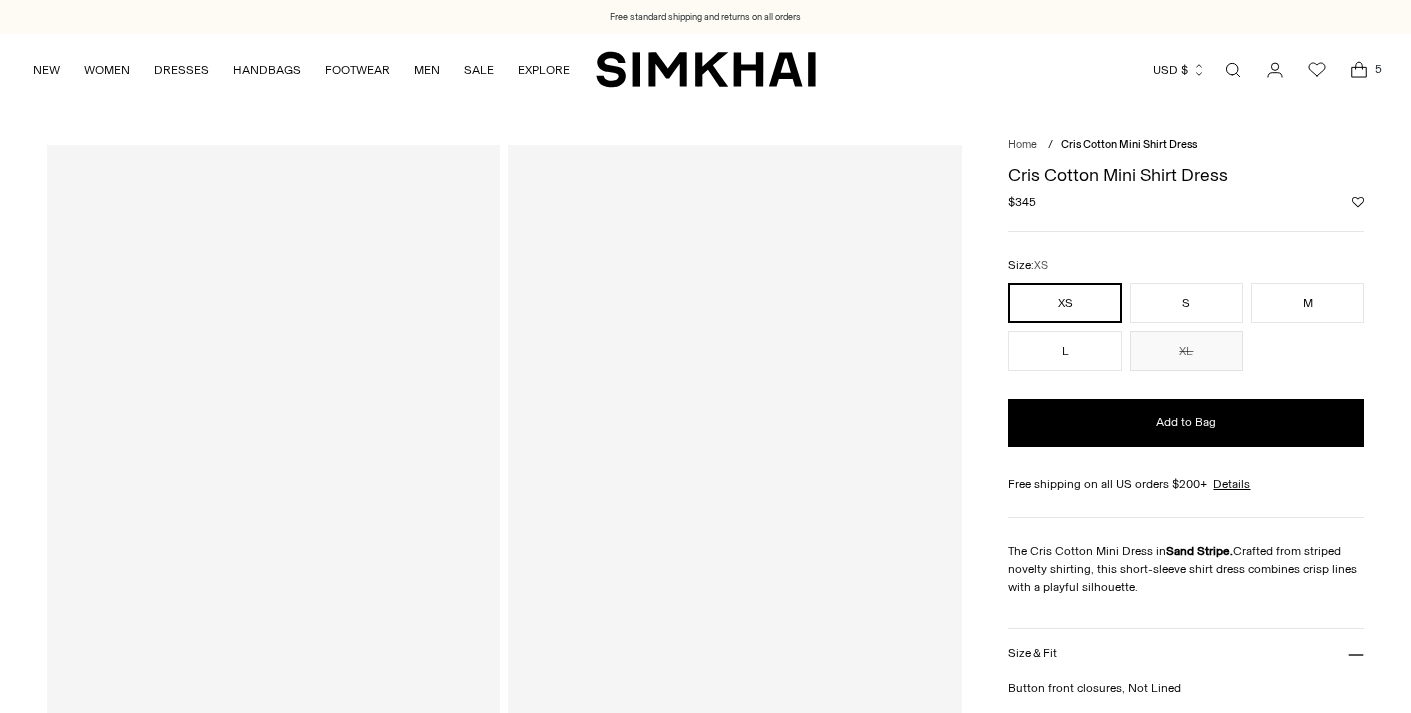 scroll, scrollTop: 0, scrollLeft: 0, axis: both 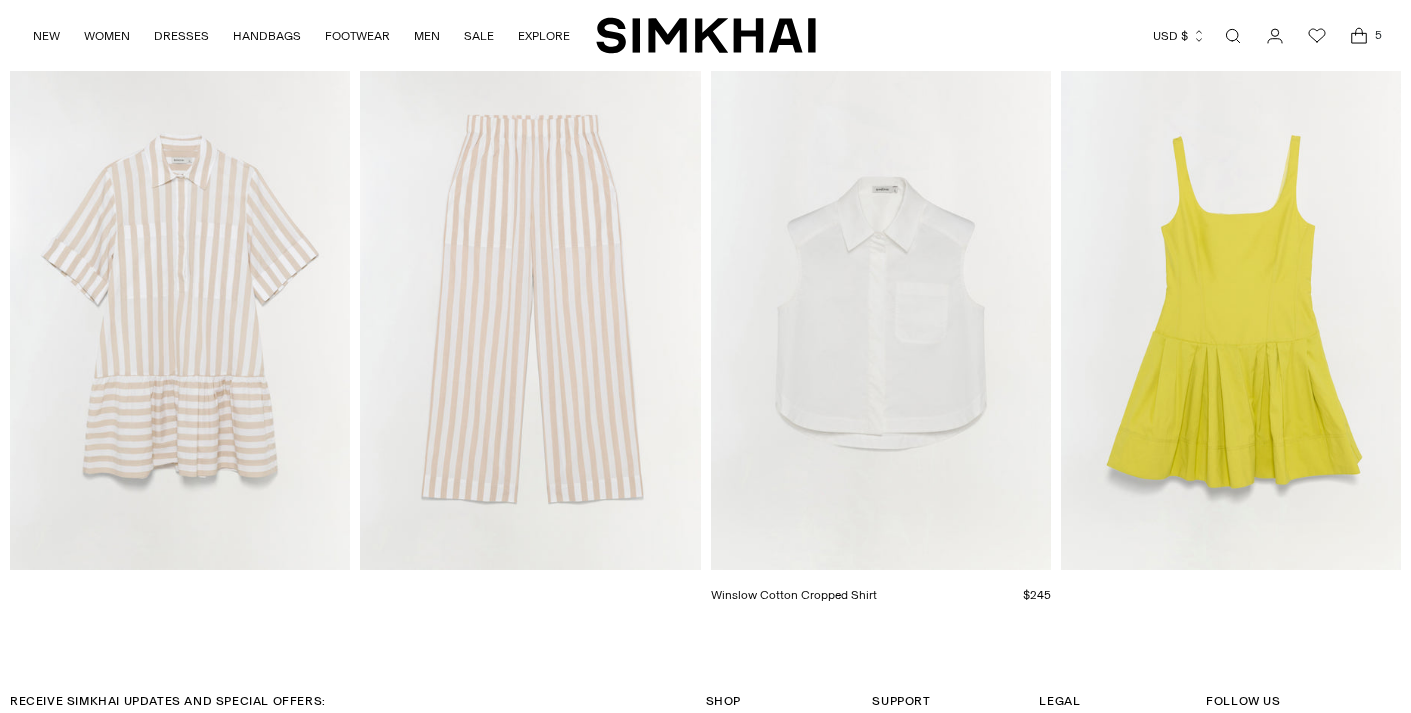 click at bounding box center [0, 0] 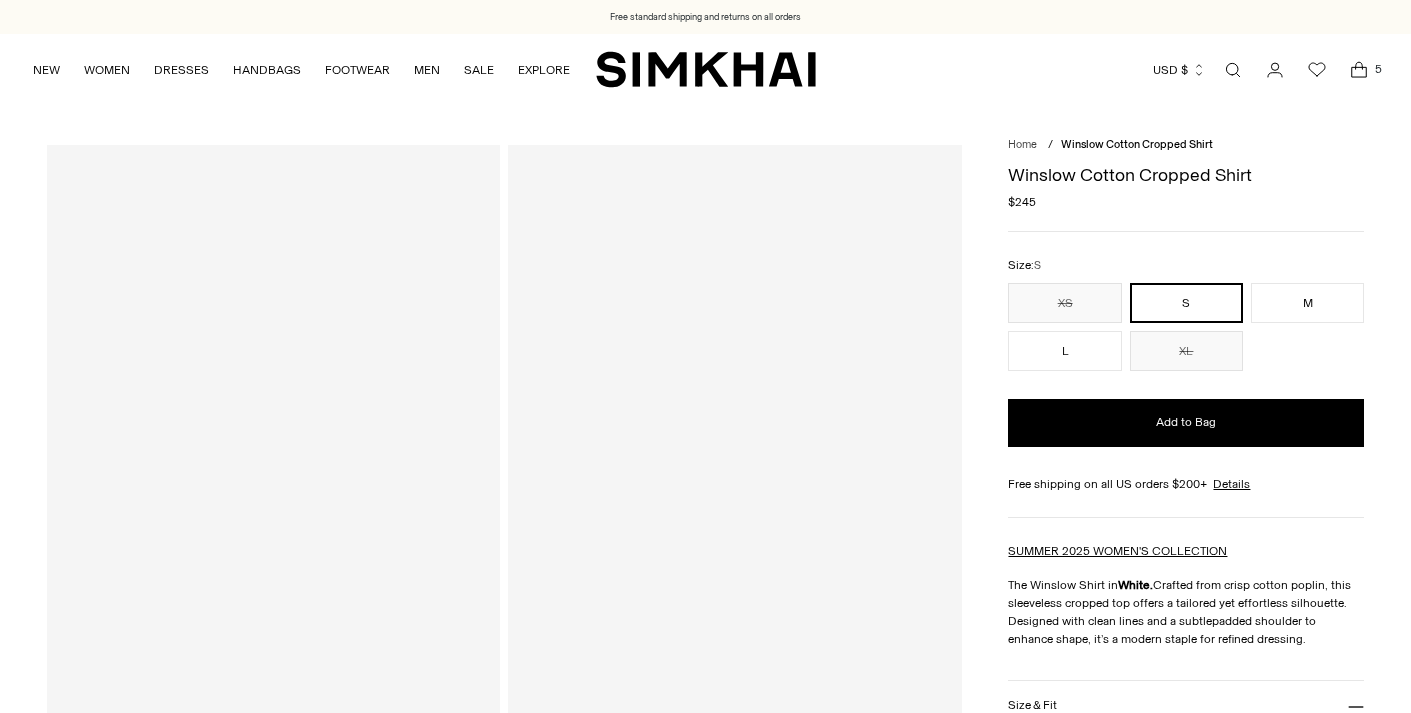 scroll, scrollTop: 0, scrollLeft: 0, axis: both 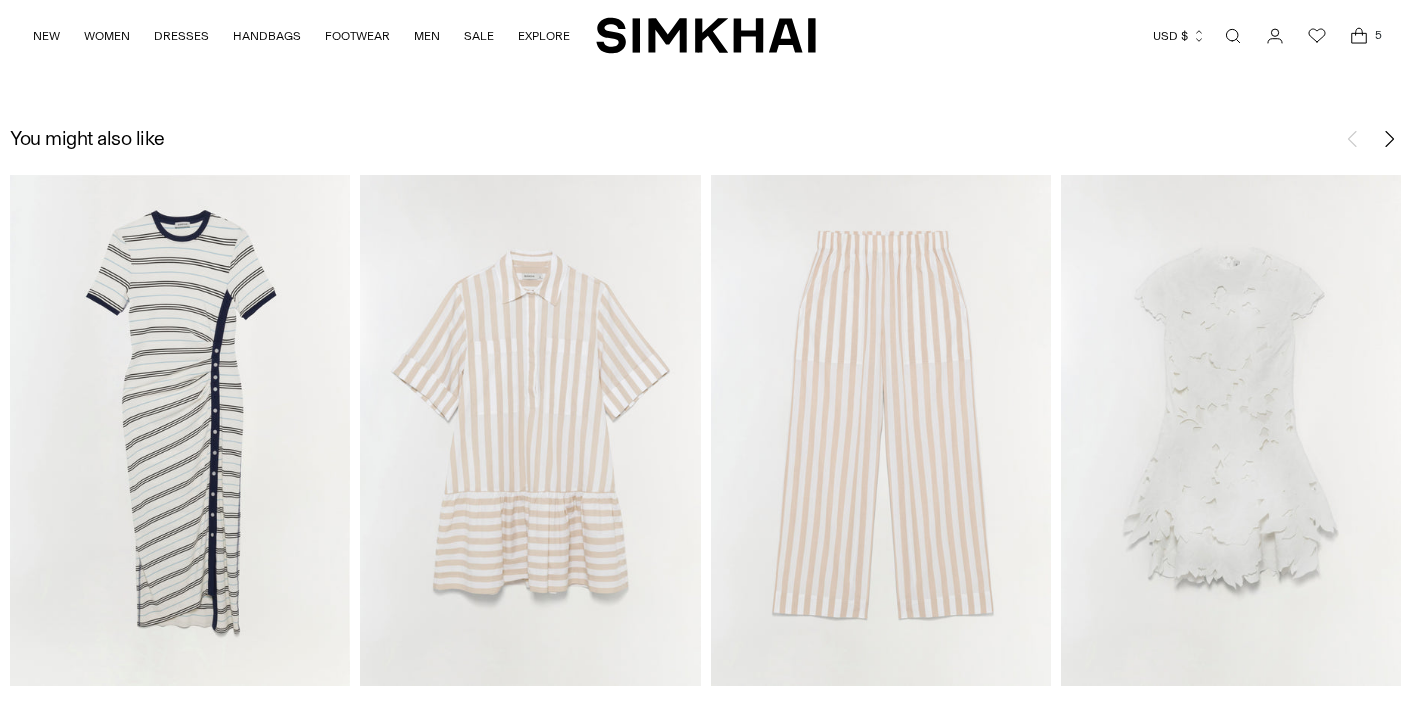 click at bounding box center [0, 0] 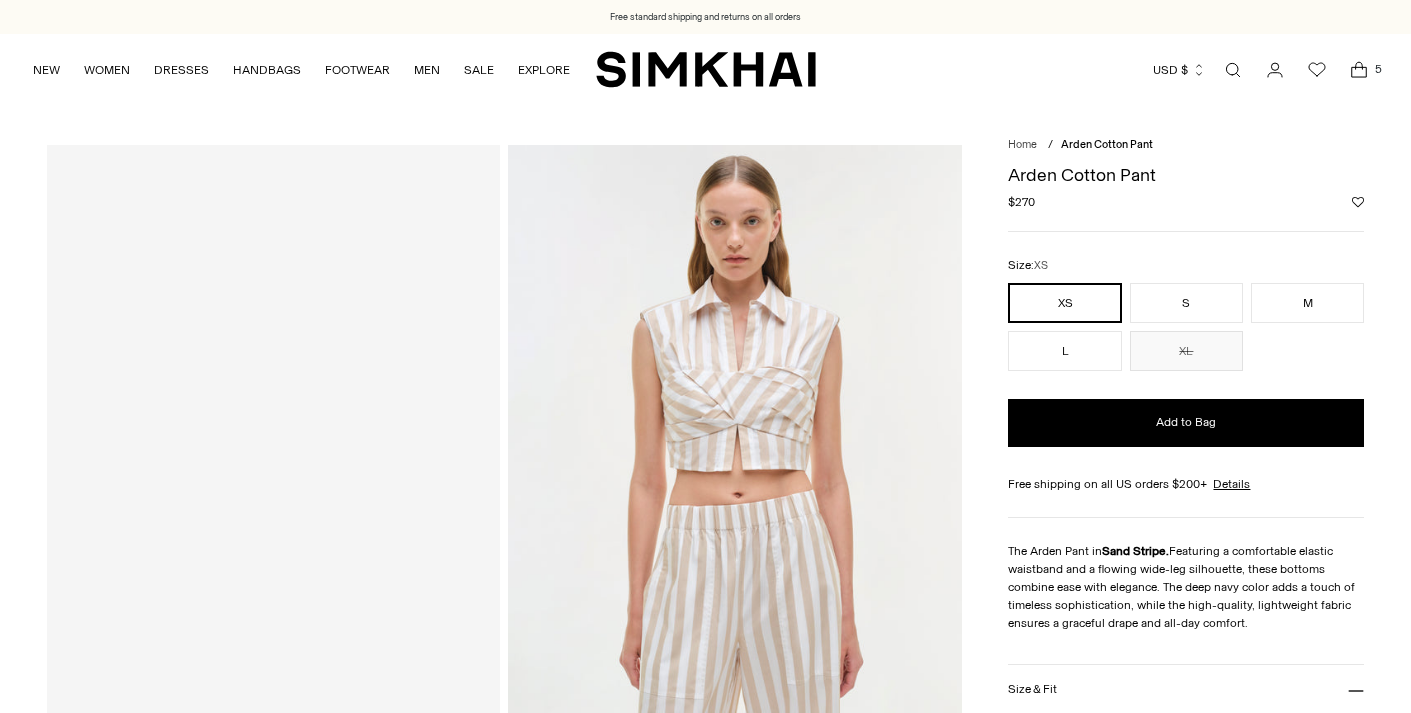 scroll, scrollTop: 0, scrollLeft: 0, axis: both 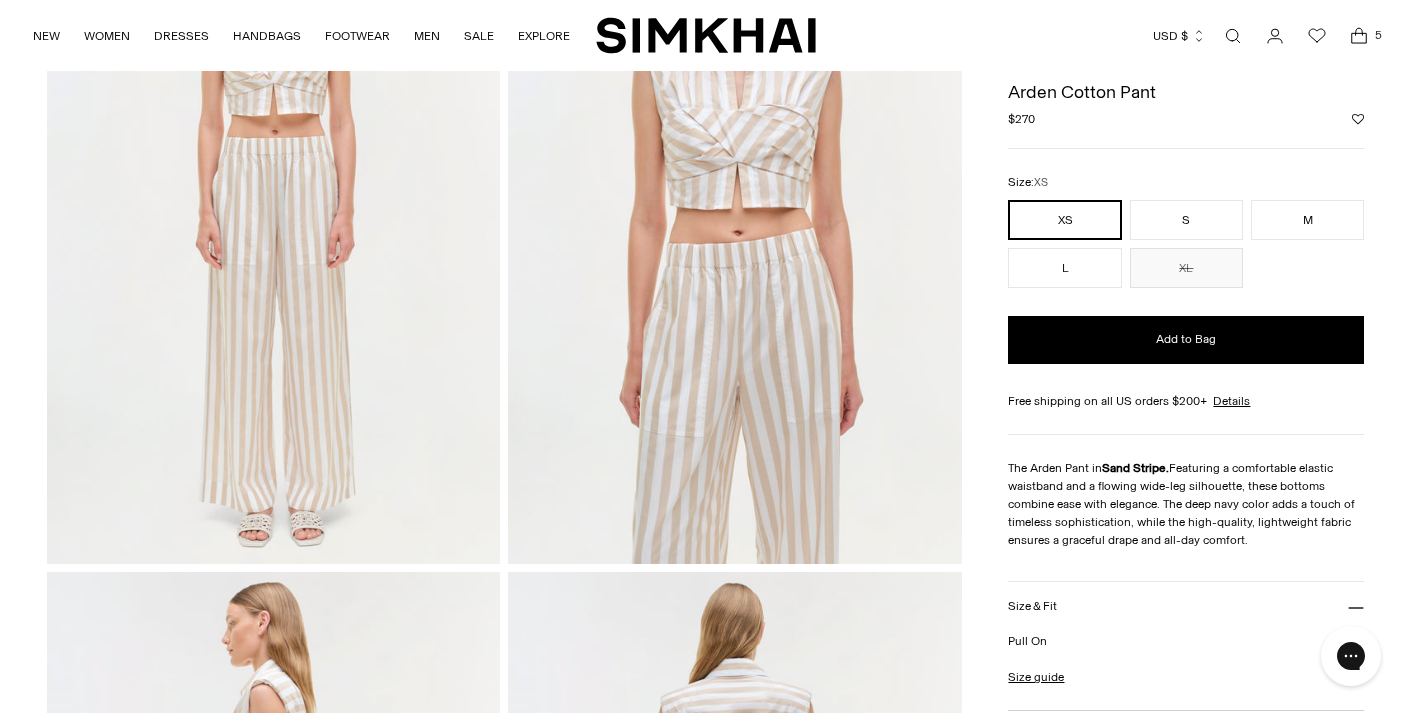click 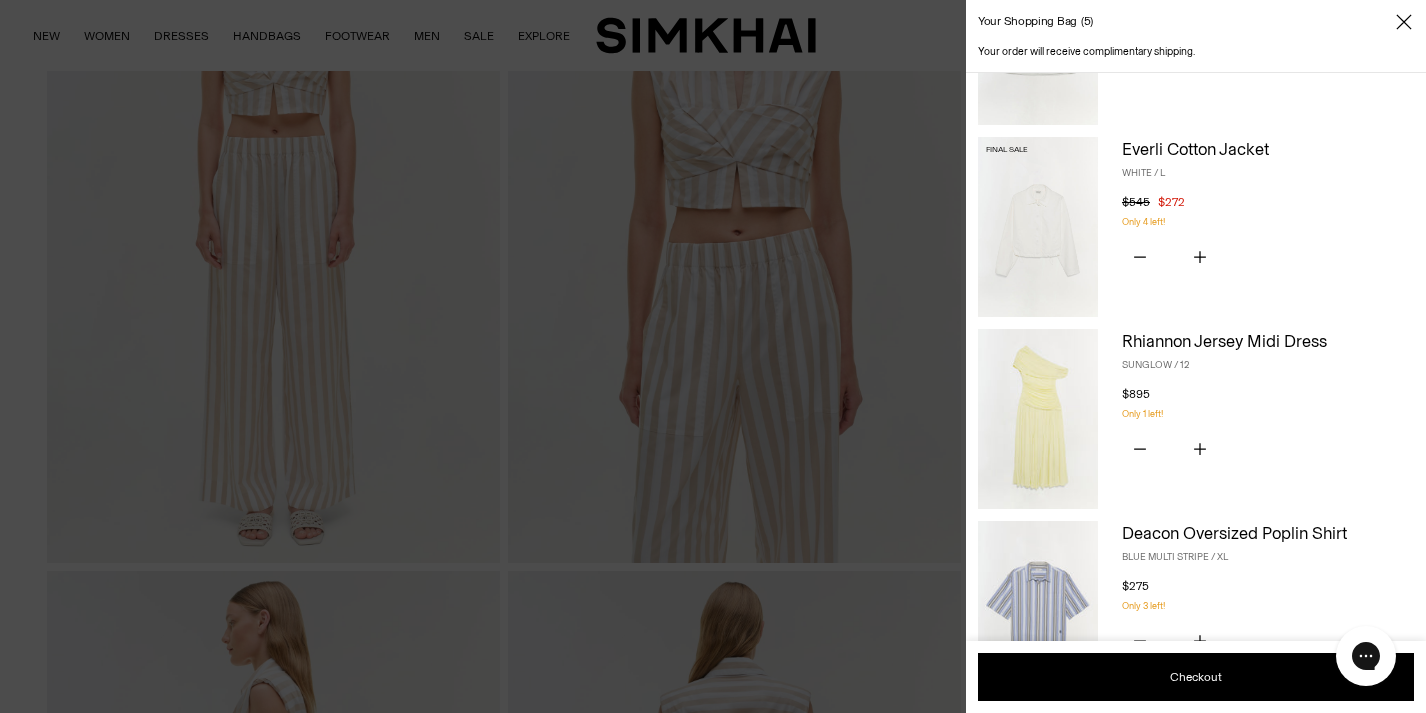 scroll, scrollTop: 143, scrollLeft: 0, axis: vertical 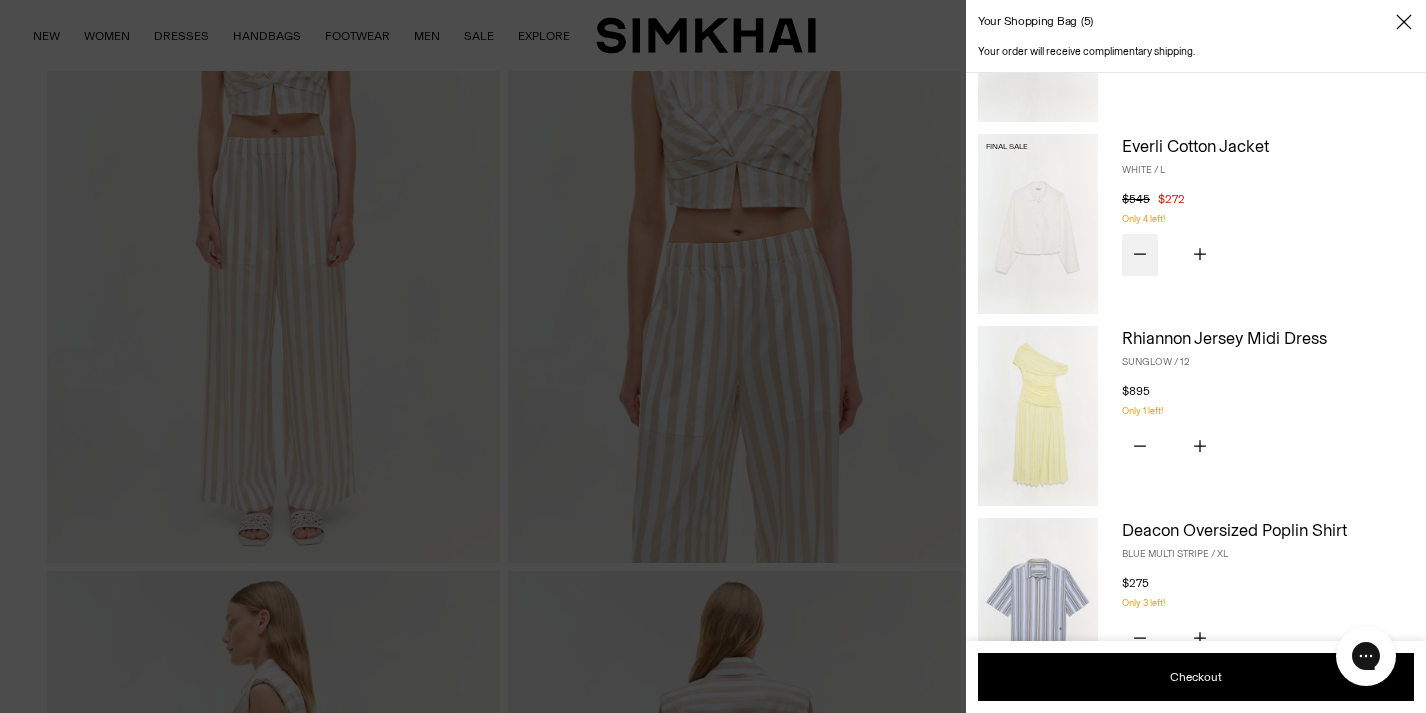 click 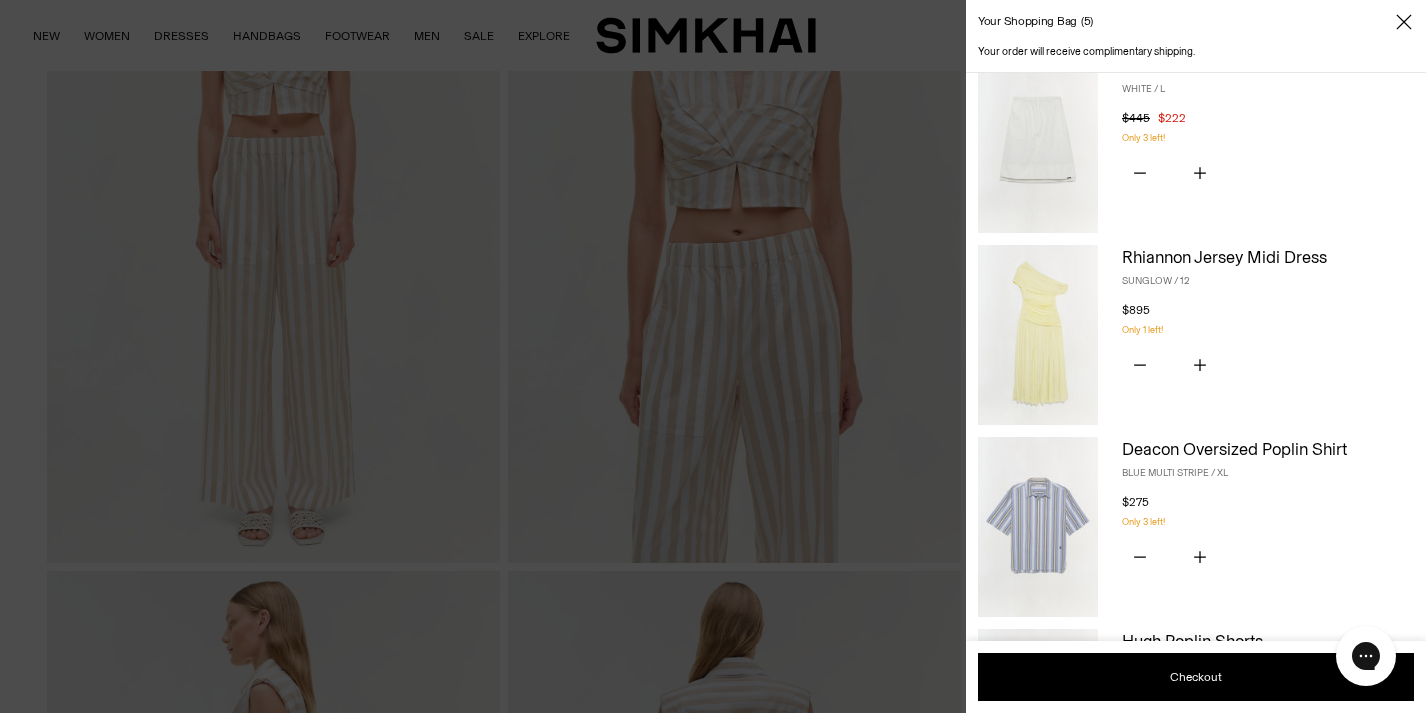 scroll, scrollTop: 0, scrollLeft: 0, axis: both 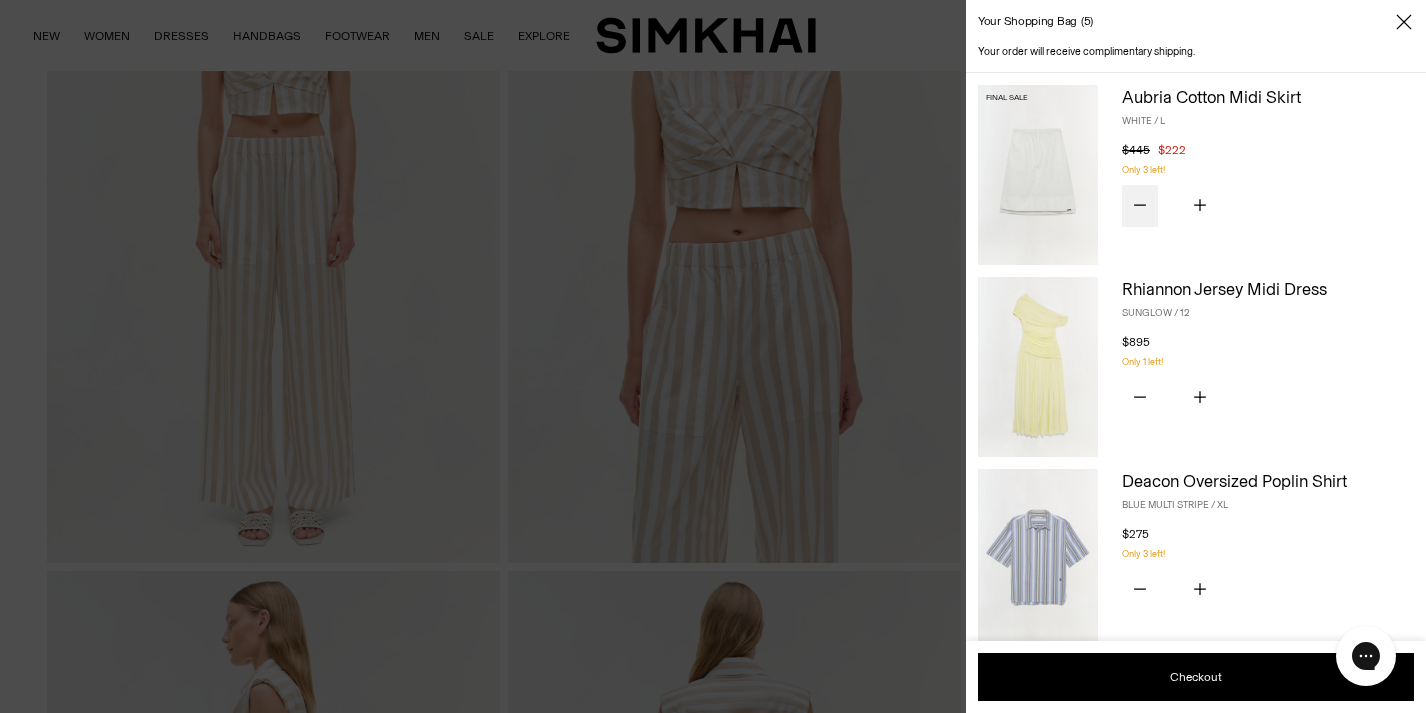 click at bounding box center (1140, 206) 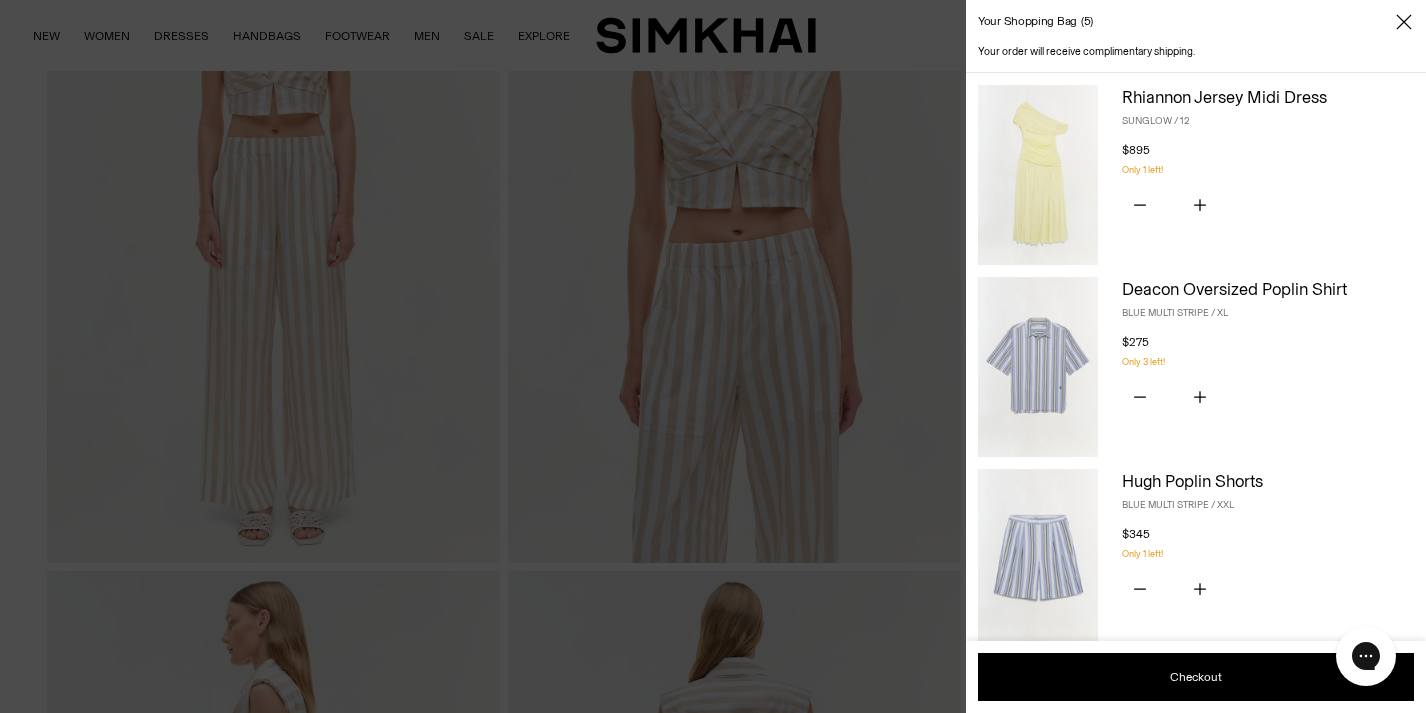 click at bounding box center (713, 356) 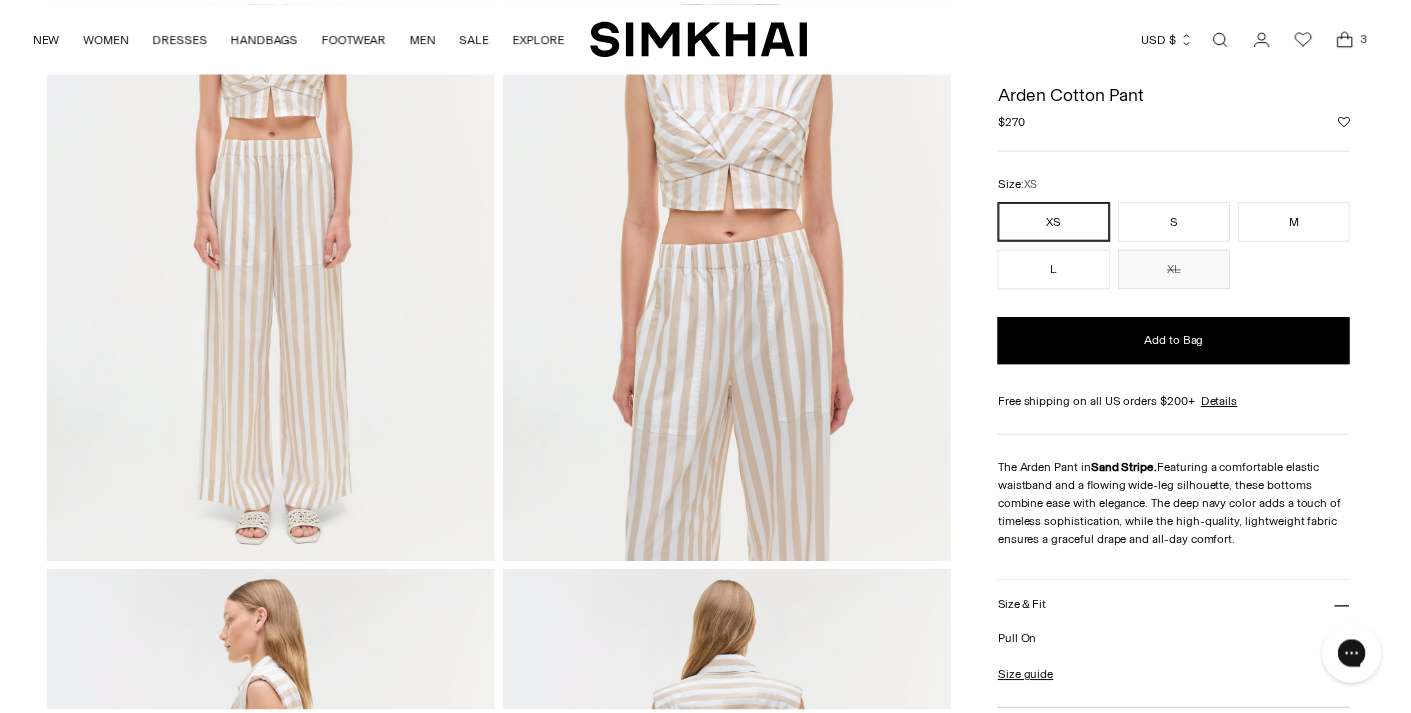 scroll, scrollTop: 257, scrollLeft: 0, axis: vertical 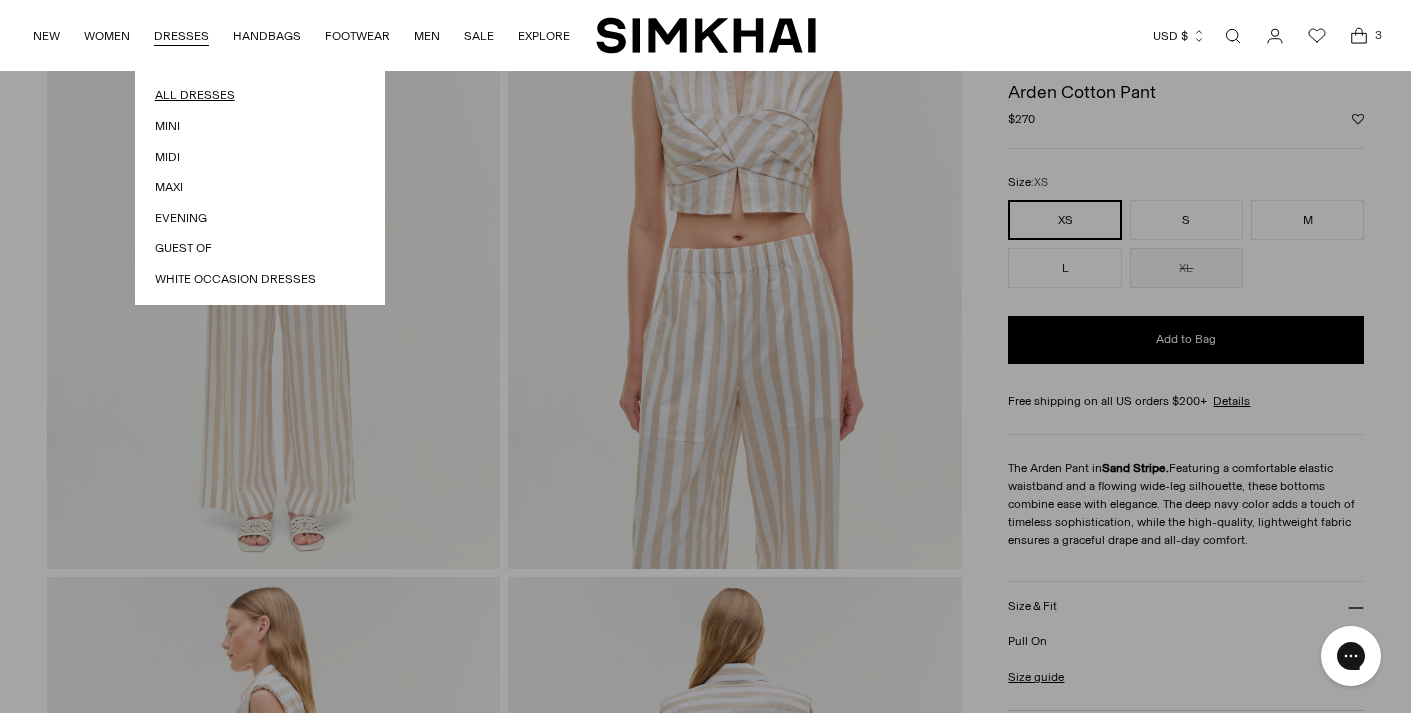 click on "All Dresses" at bounding box center [260, 95] 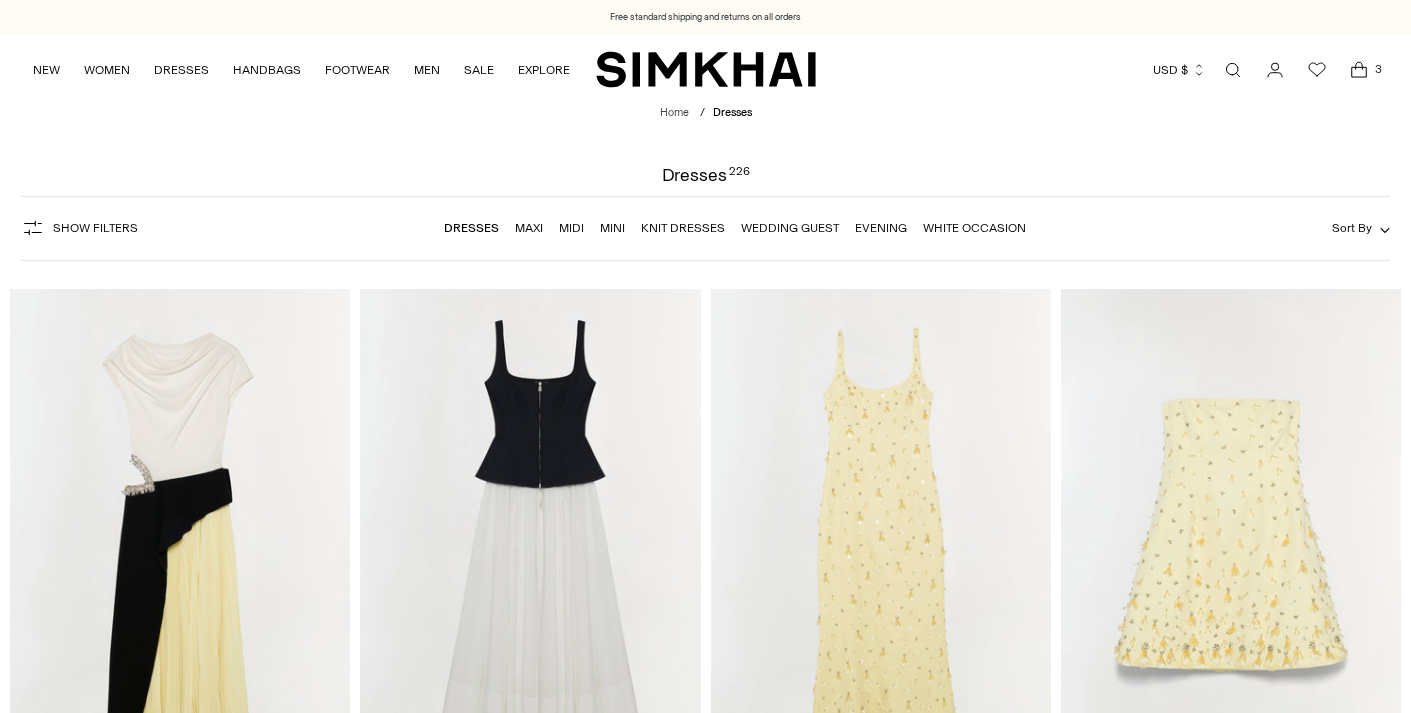 scroll, scrollTop: 0, scrollLeft: 0, axis: both 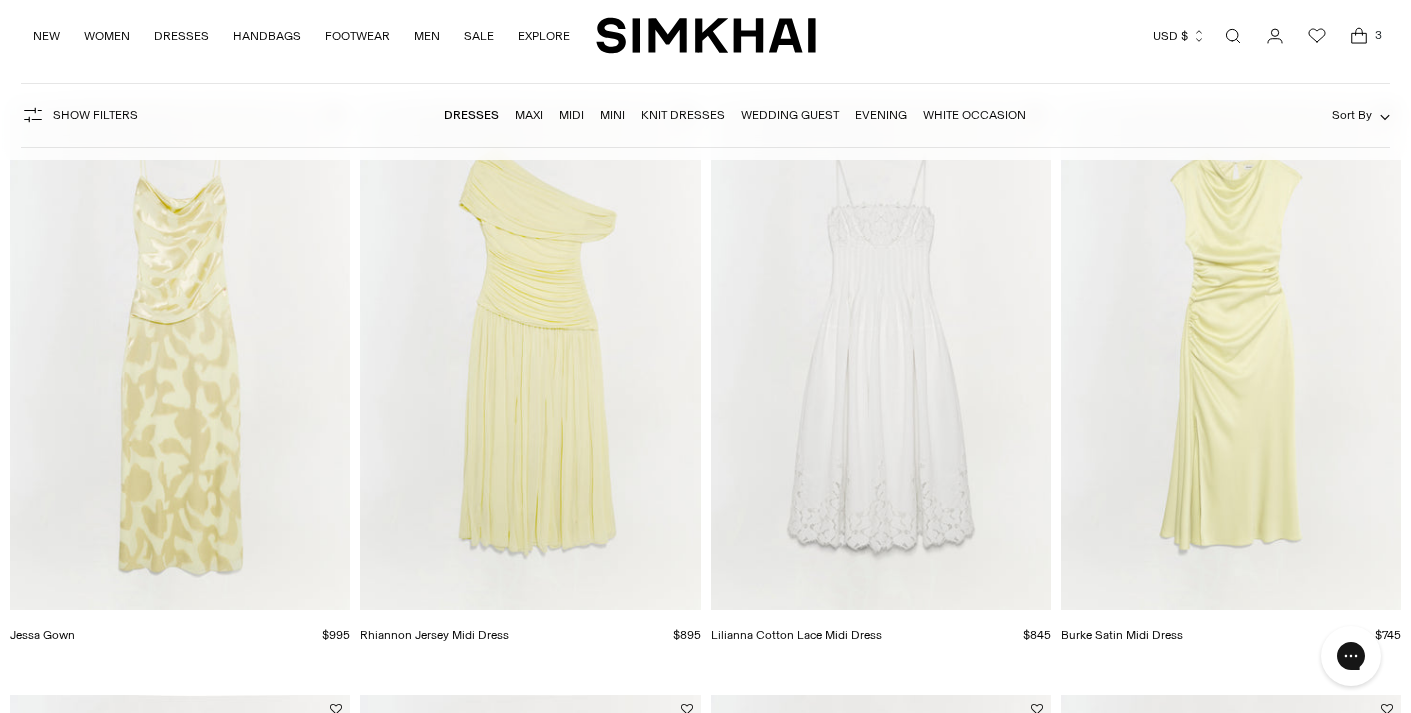 click at bounding box center [0, 0] 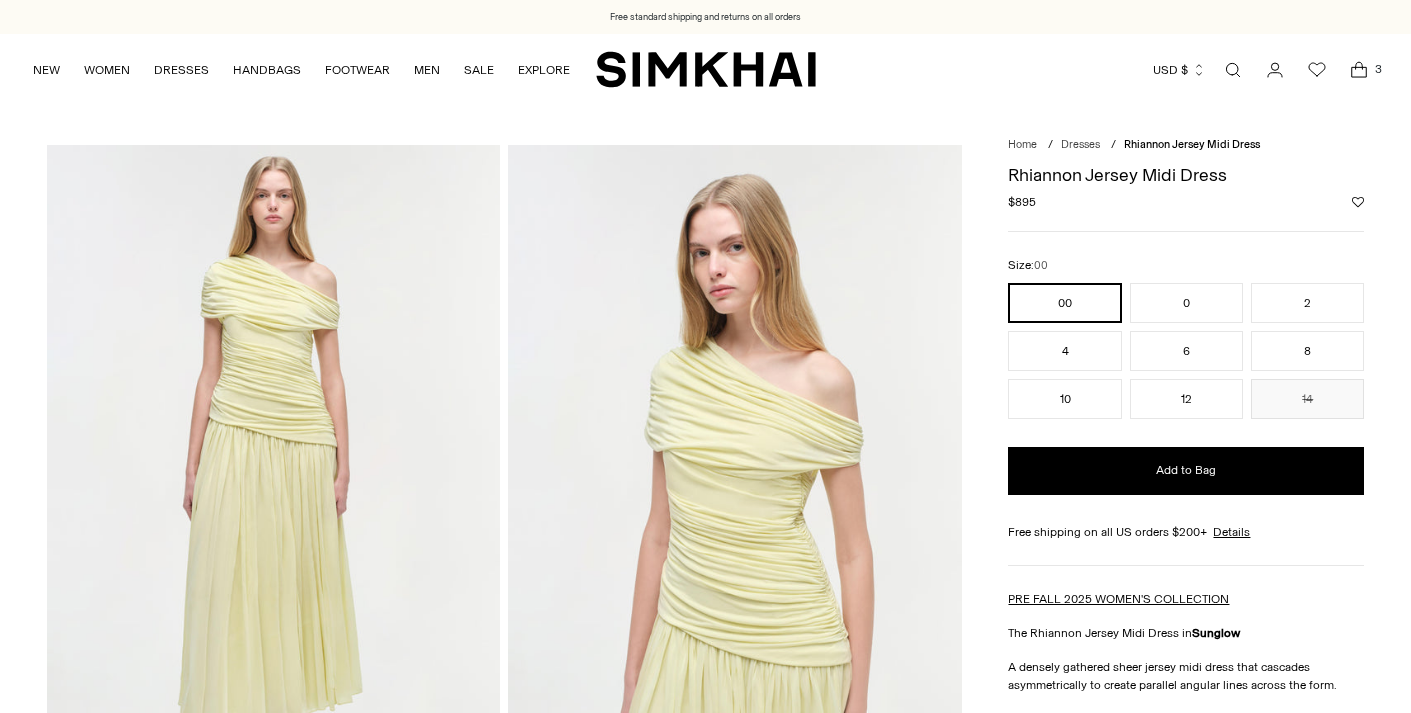 scroll, scrollTop: 0, scrollLeft: 0, axis: both 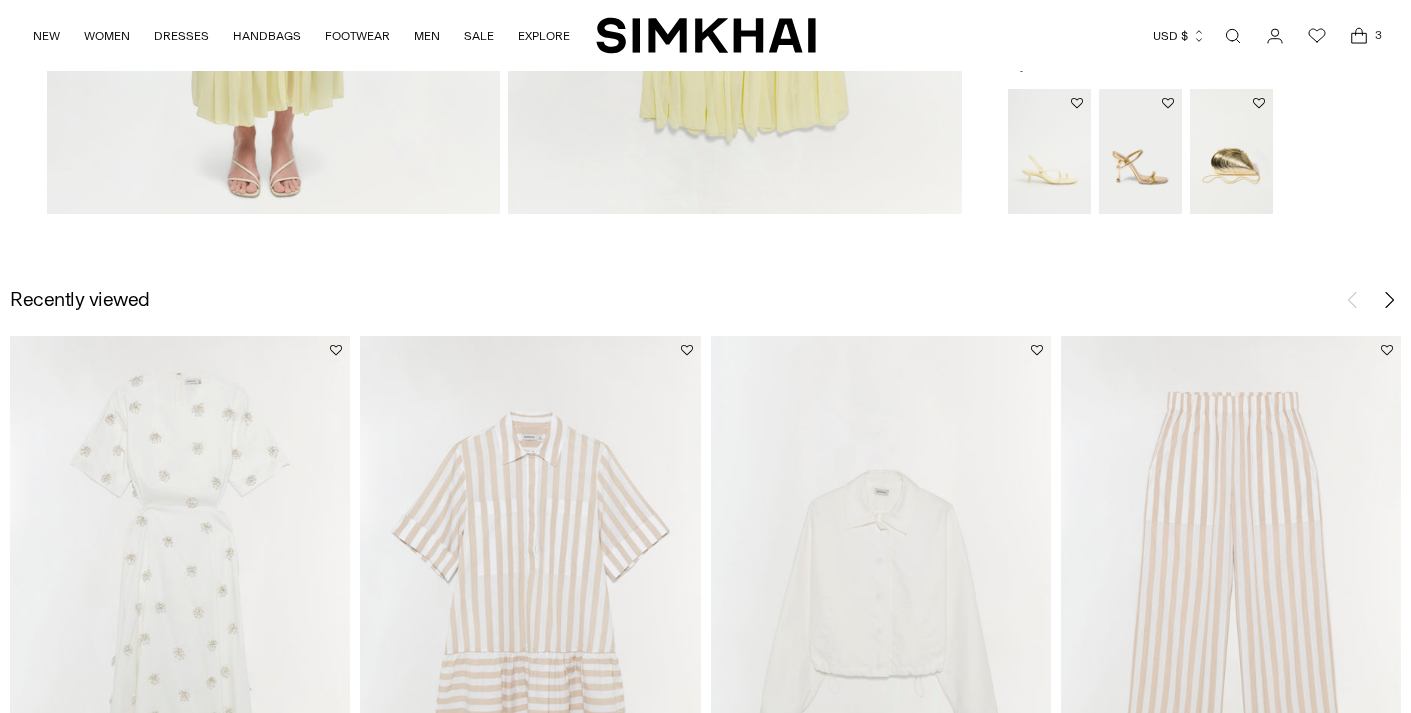 click at bounding box center (0, 0) 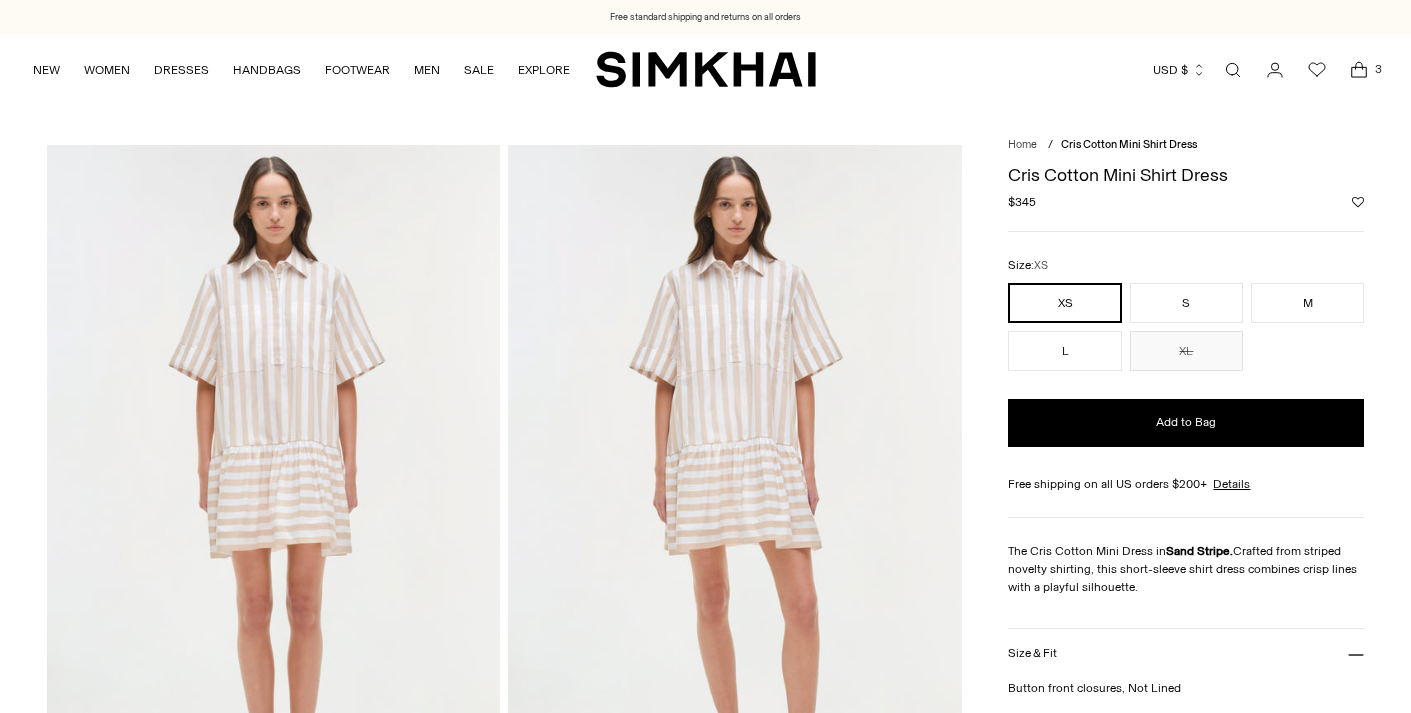 scroll, scrollTop: 0, scrollLeft: 0, axis: both 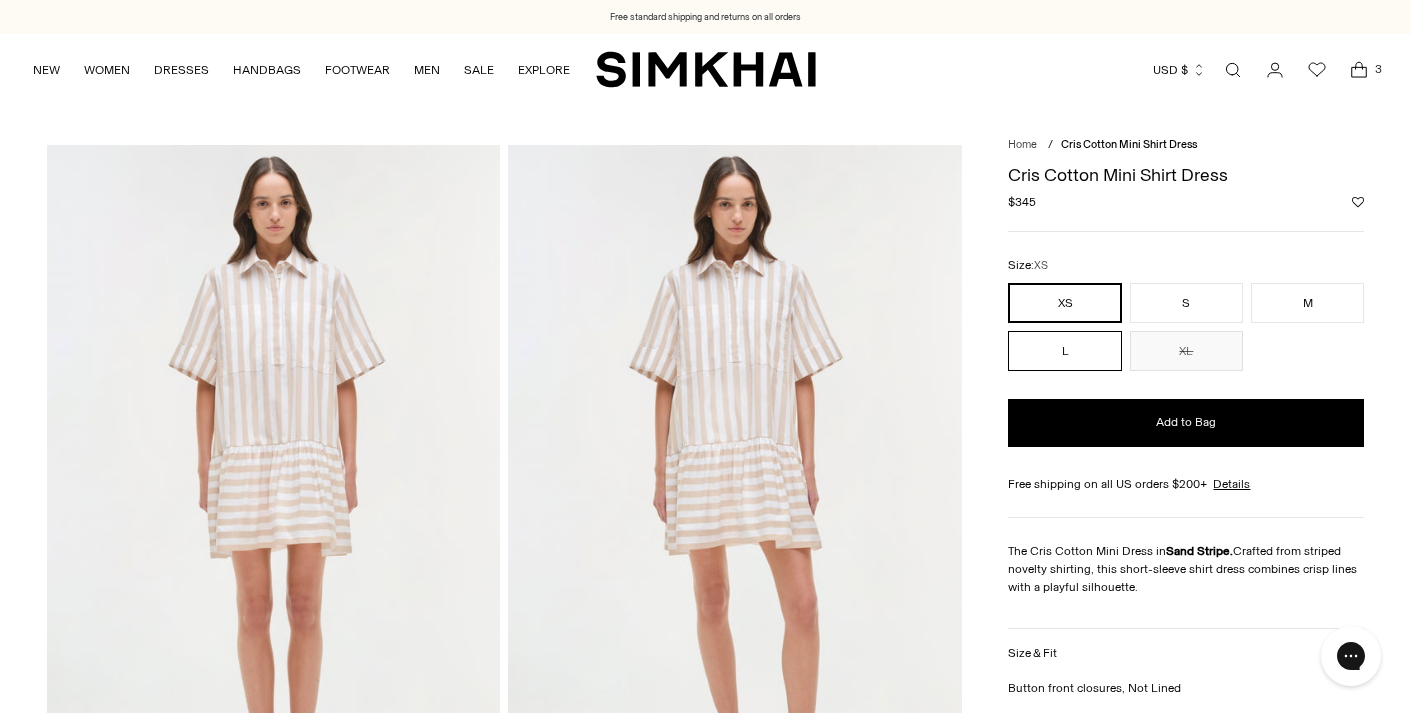 click on "L" at bounding box center [1064, 351] 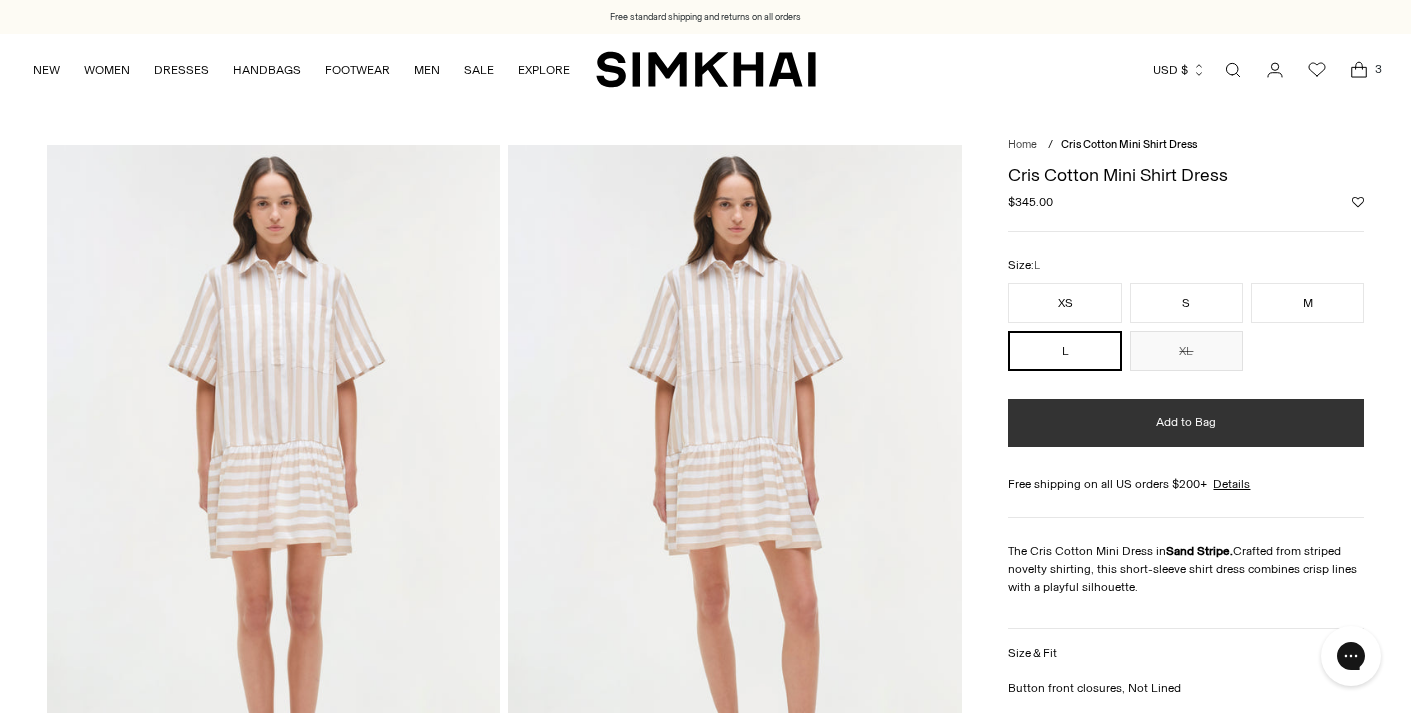 click on "Add to Bag" at bounding box center [1186, 423] 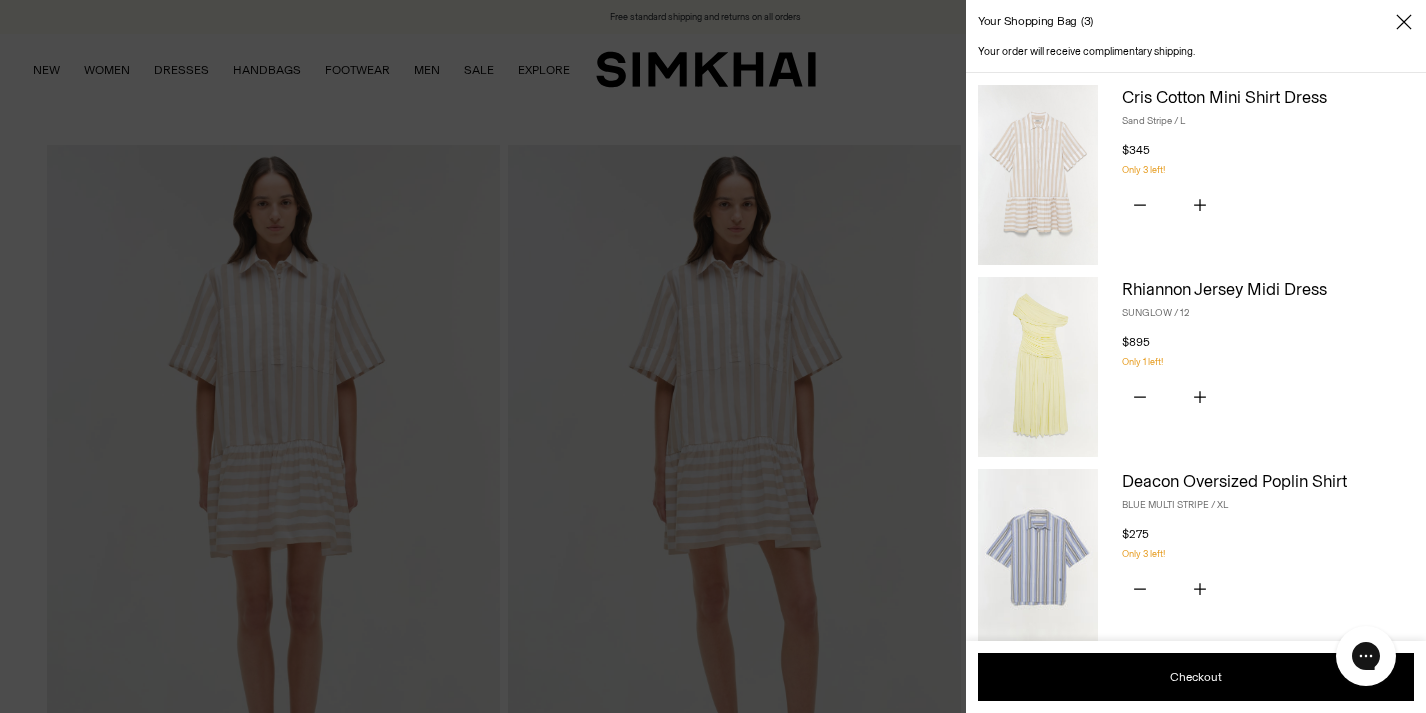click 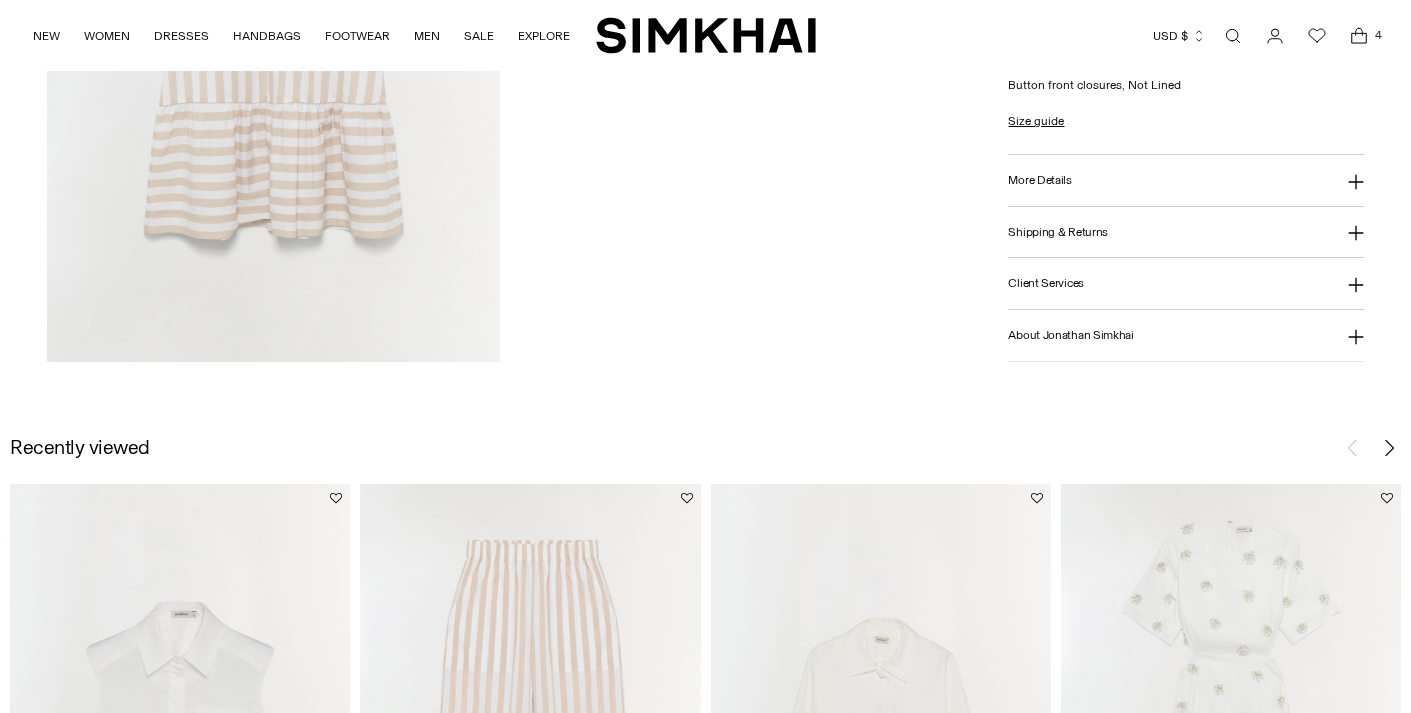 scroll, scrollTop: 2221, scrollLeft: 0, axis: vertical 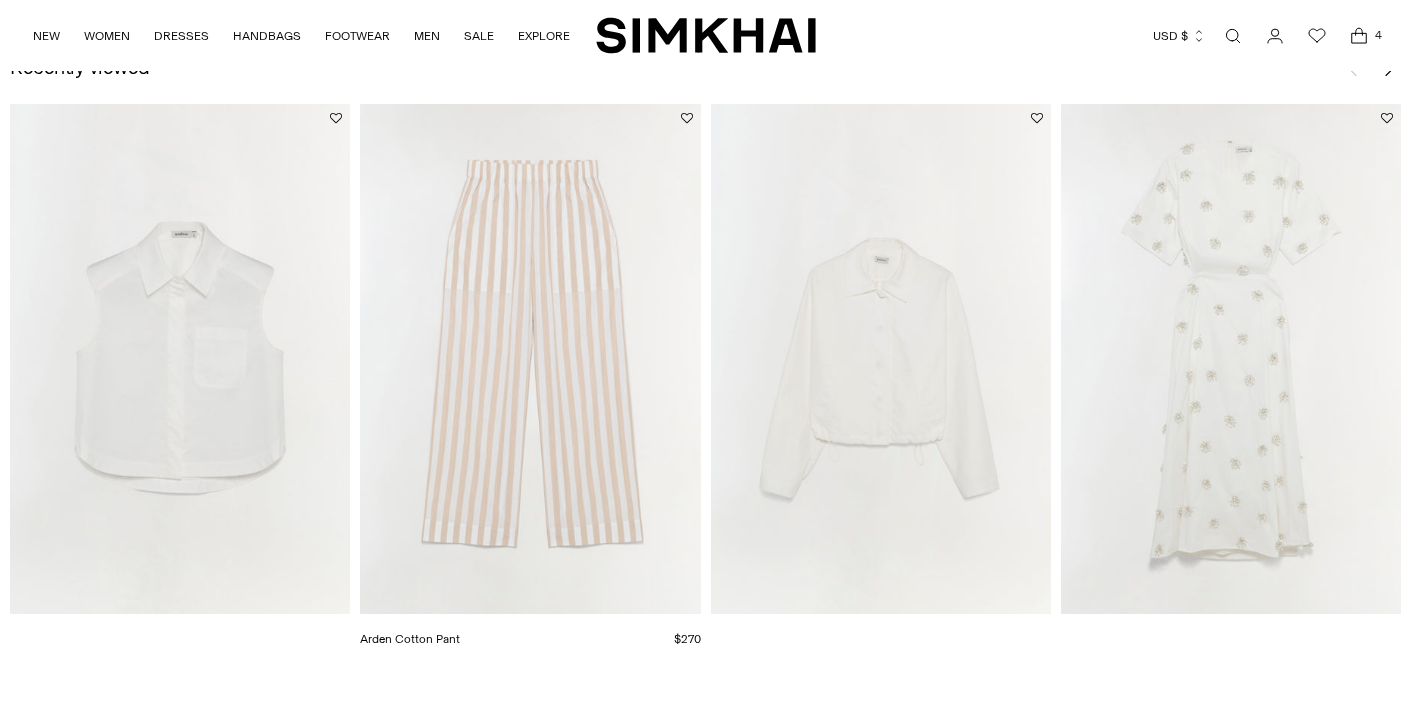 click at bounding box center (0, 0) 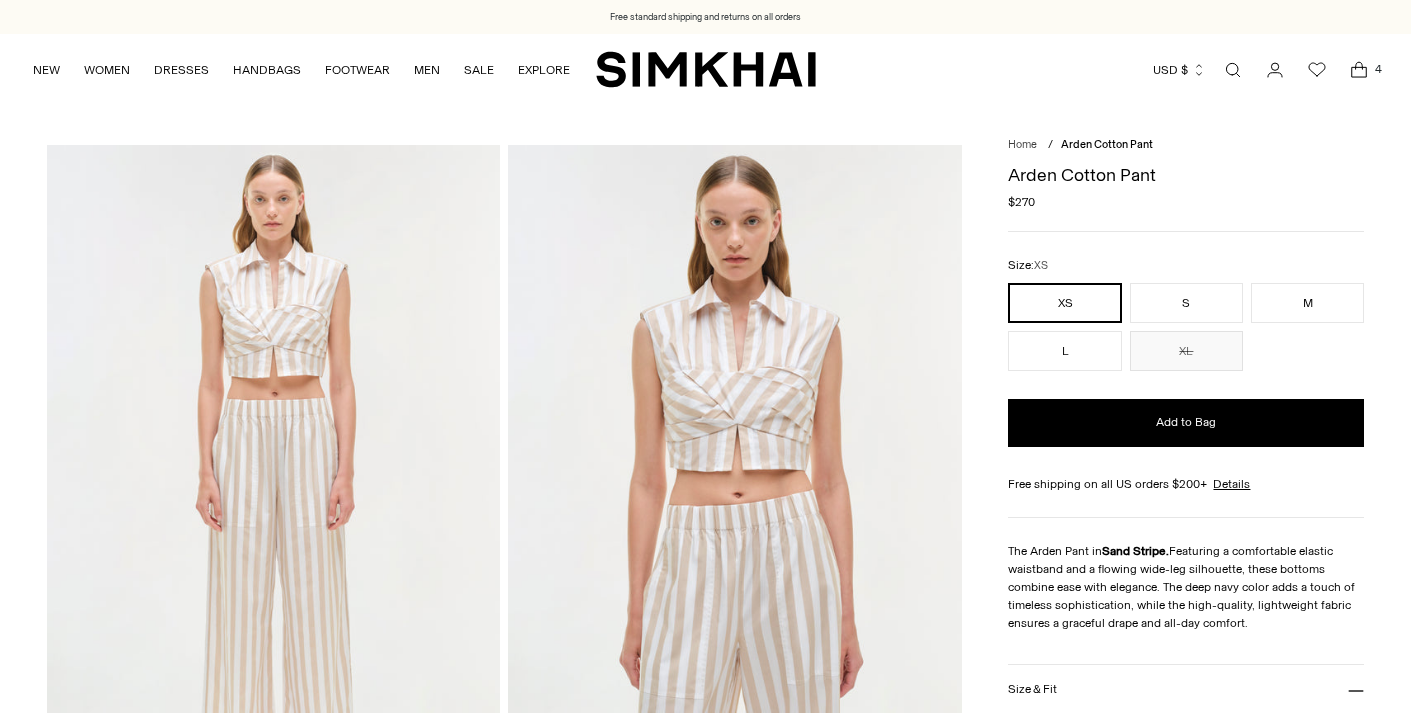 scroll, scrollTop: 0, scrollLeft: 0, axis: both 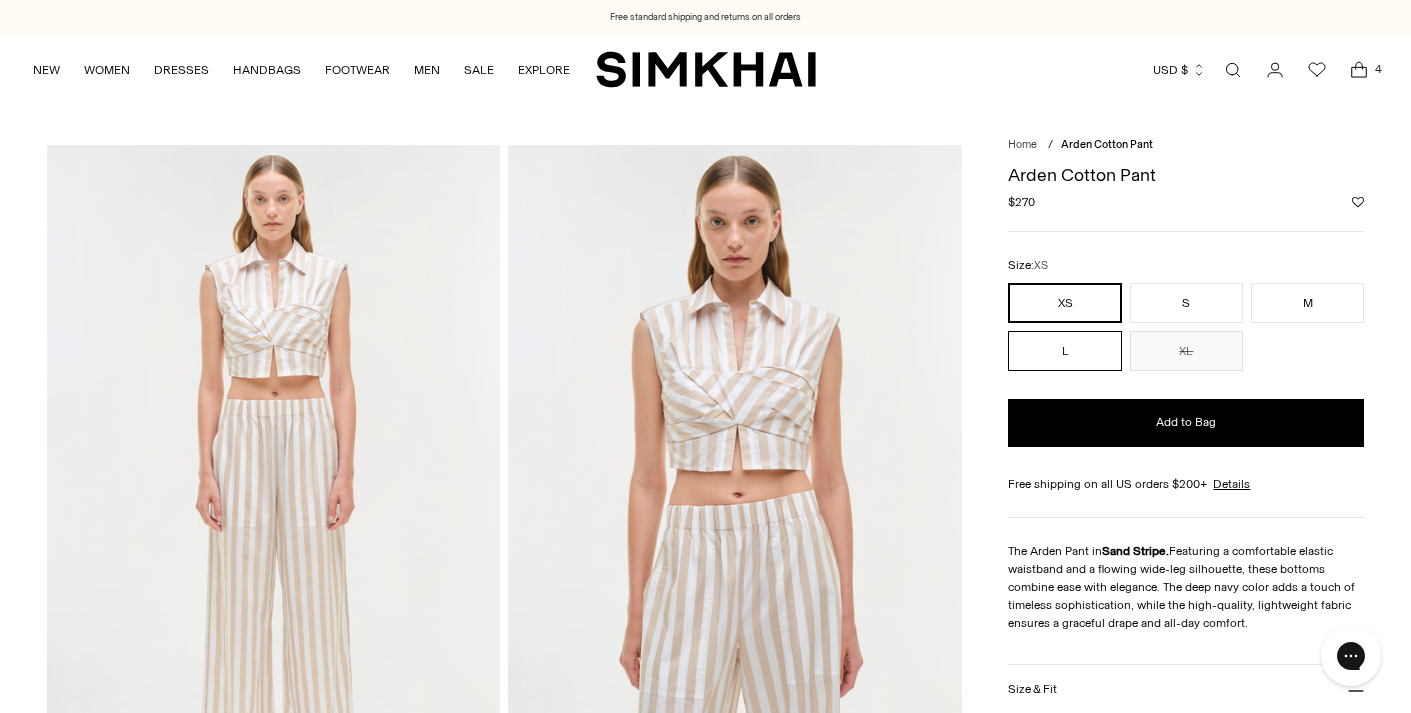 click on "L" at bounding box center (1064, 351) 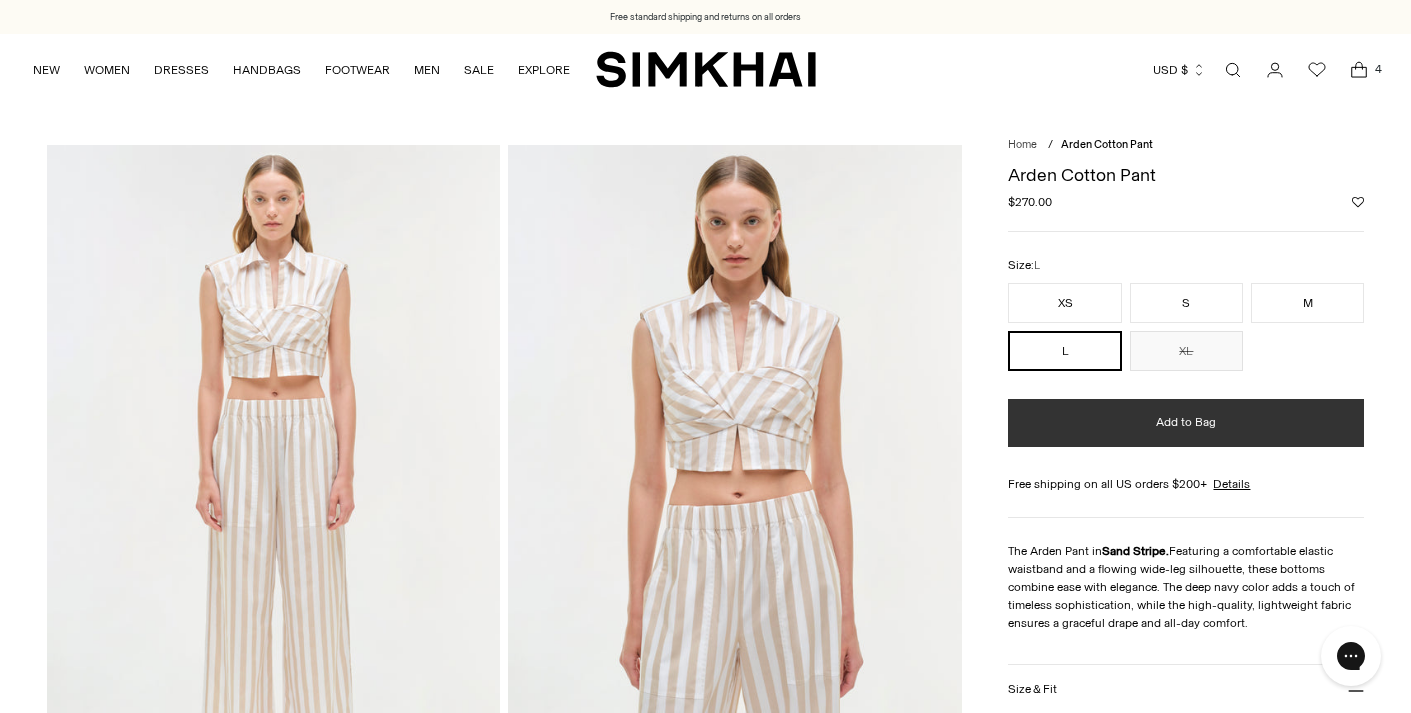 click on "Add to Bag" at bounding box center (1186, 423) 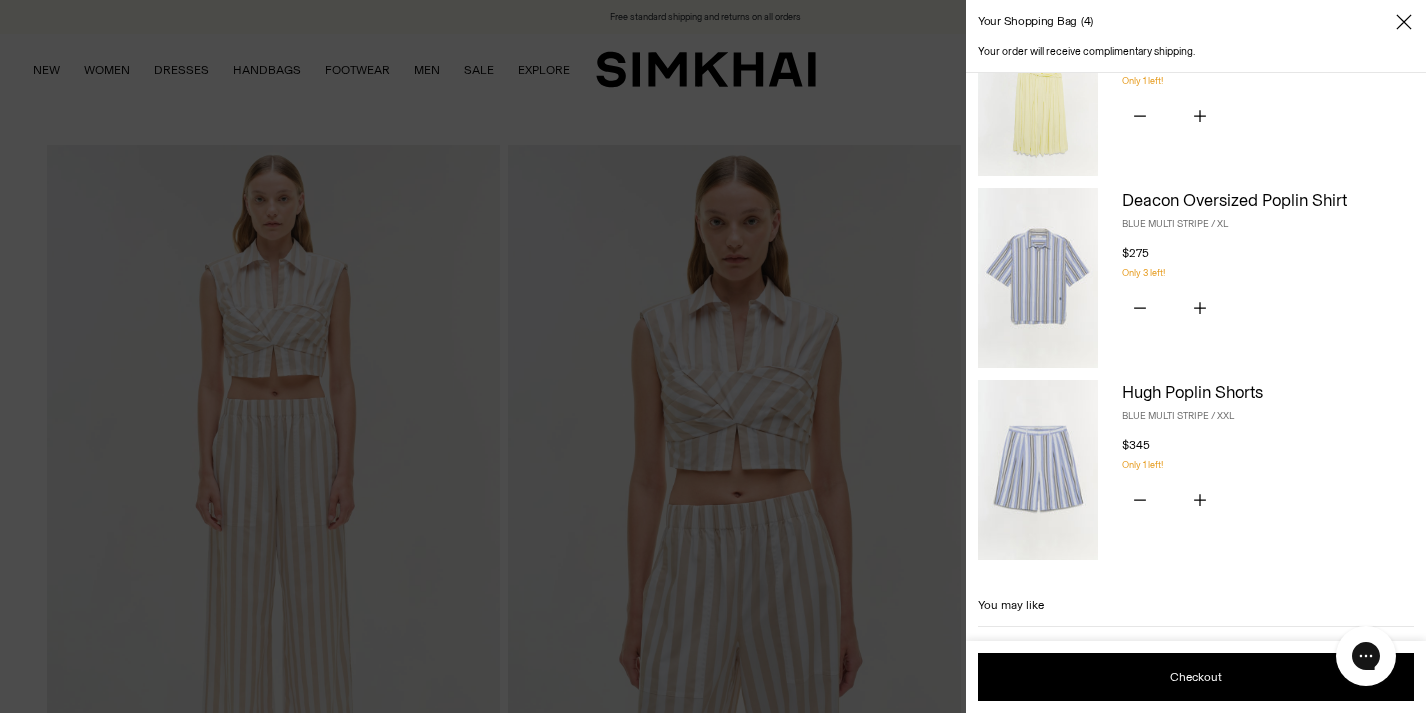 scroll, scrollTop: 649, scrollLeft: 0, axis: vertical 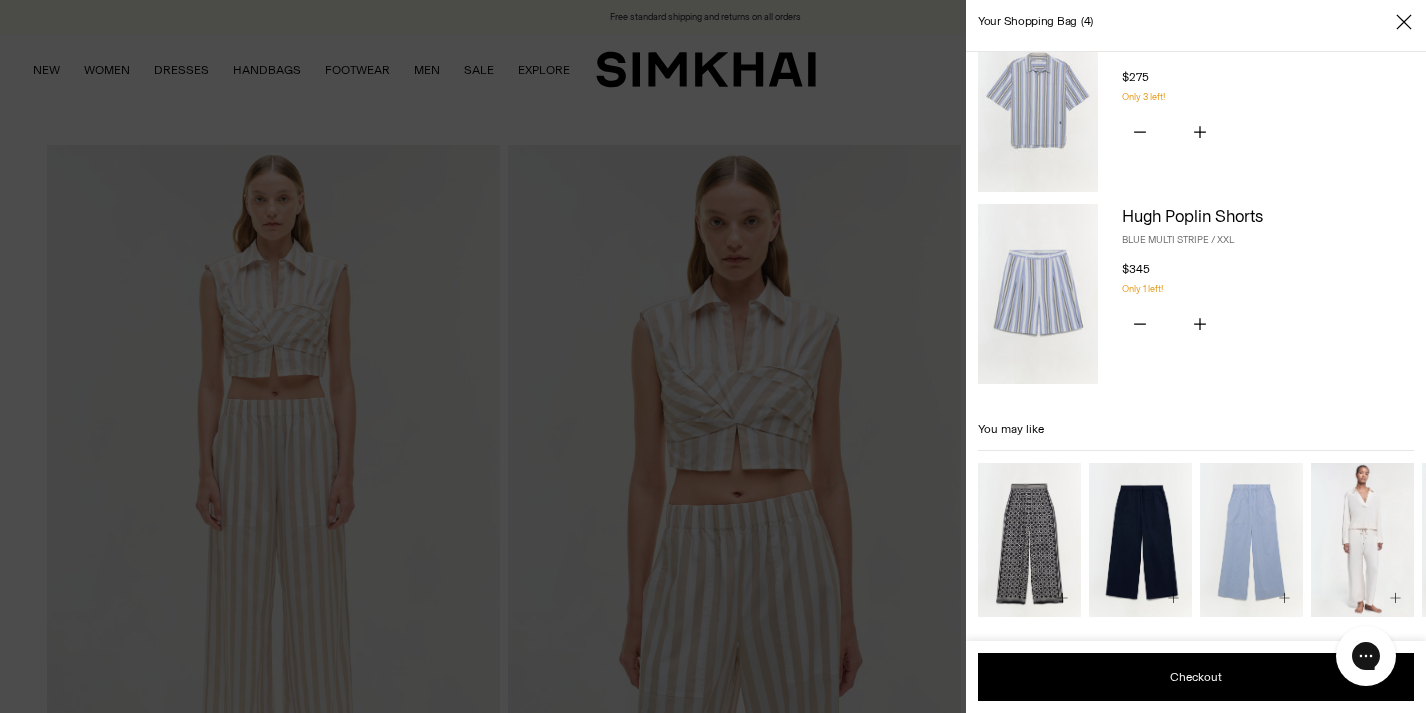 click on "Your shopping bag 4" at bounding box center (1196, 22) 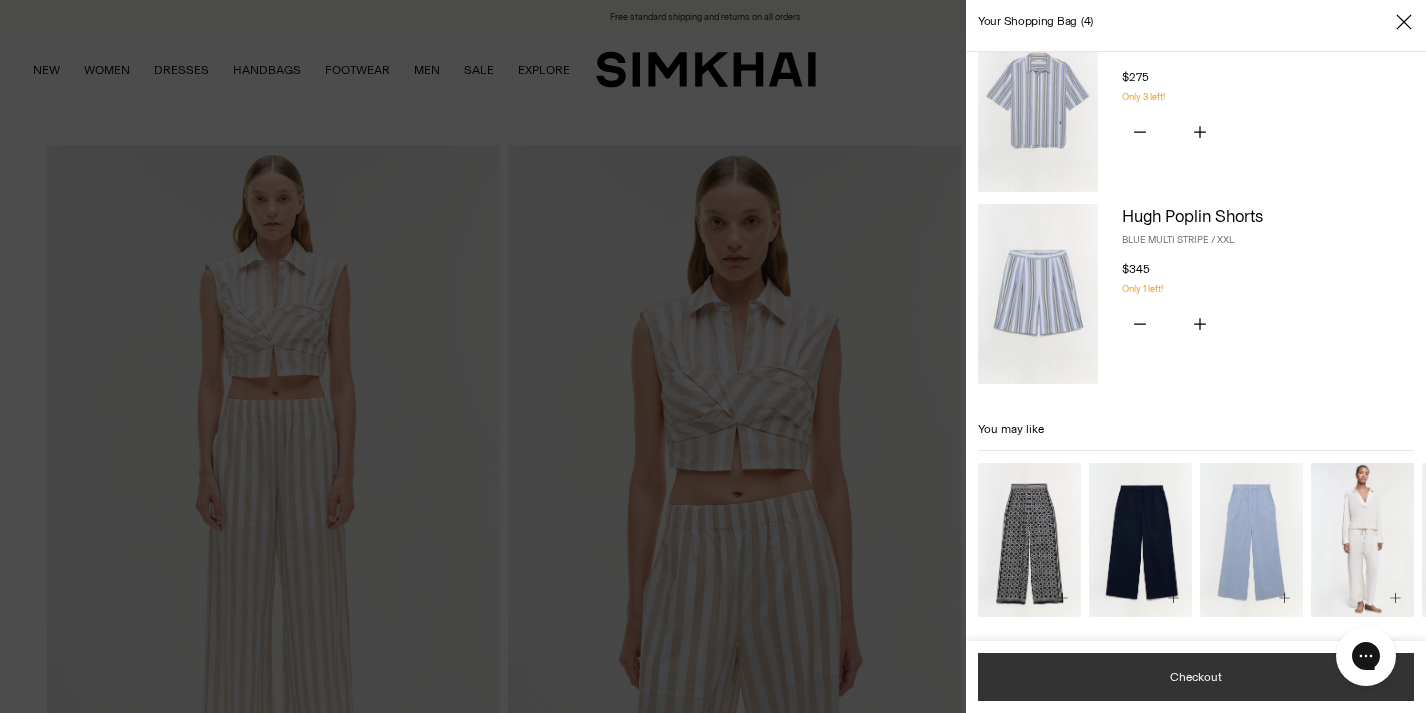 click on "Checkout" at bounding box center [1196, 677] 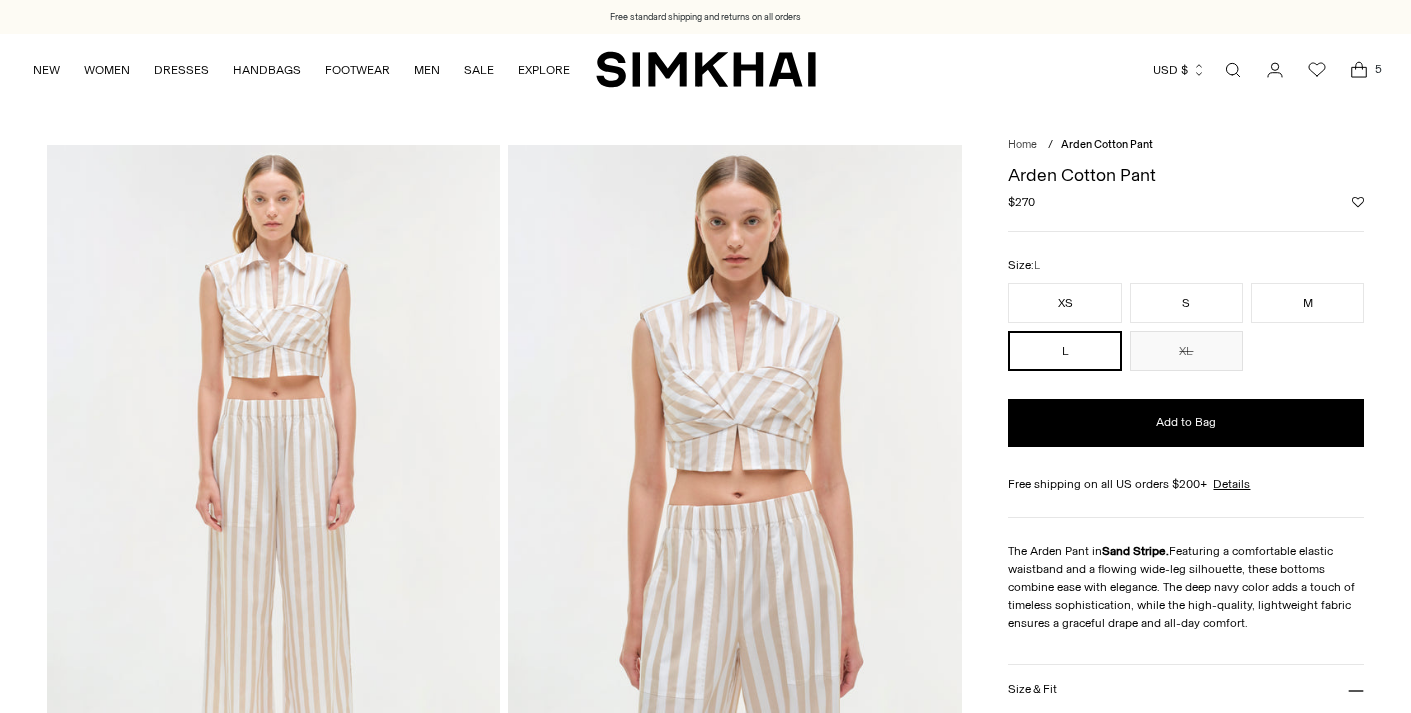 scroll, scrollTop: 0, scrollLeft: 0, axis: both 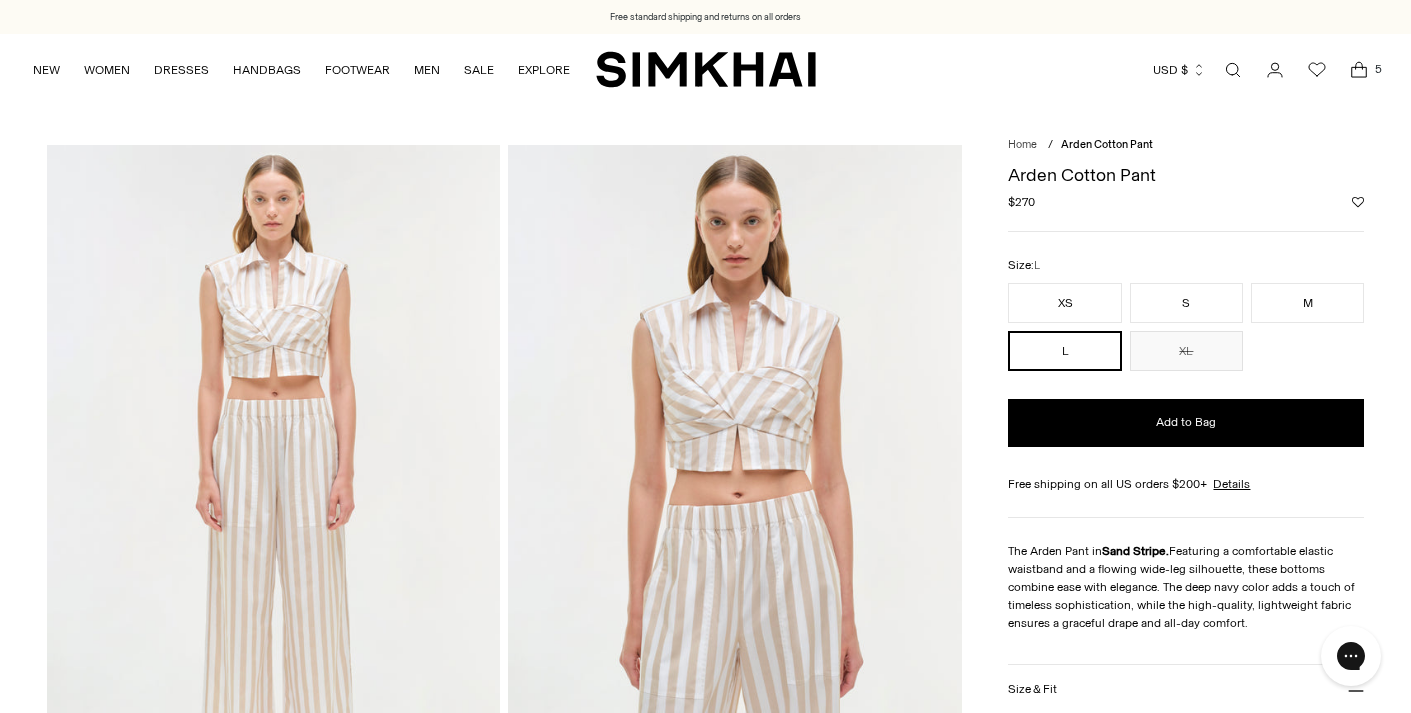click 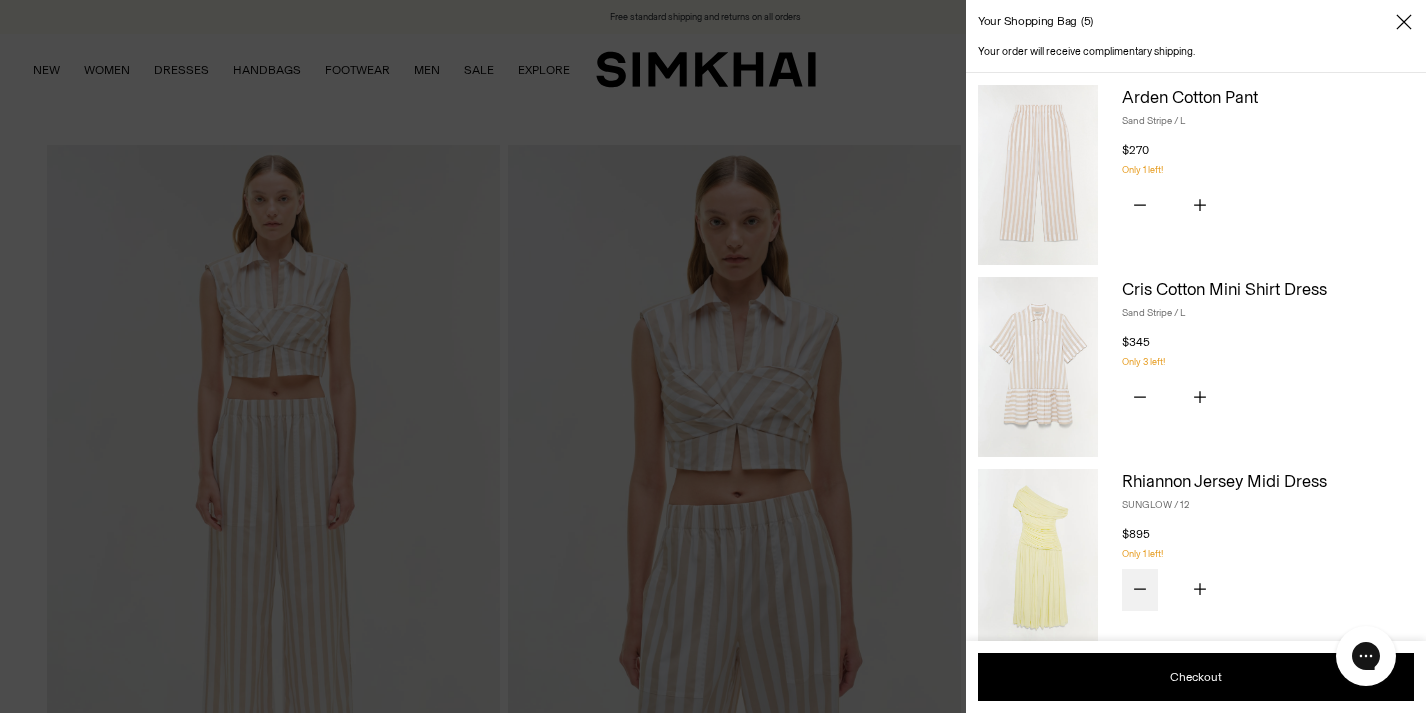 click at bounding box center [1140, 590] 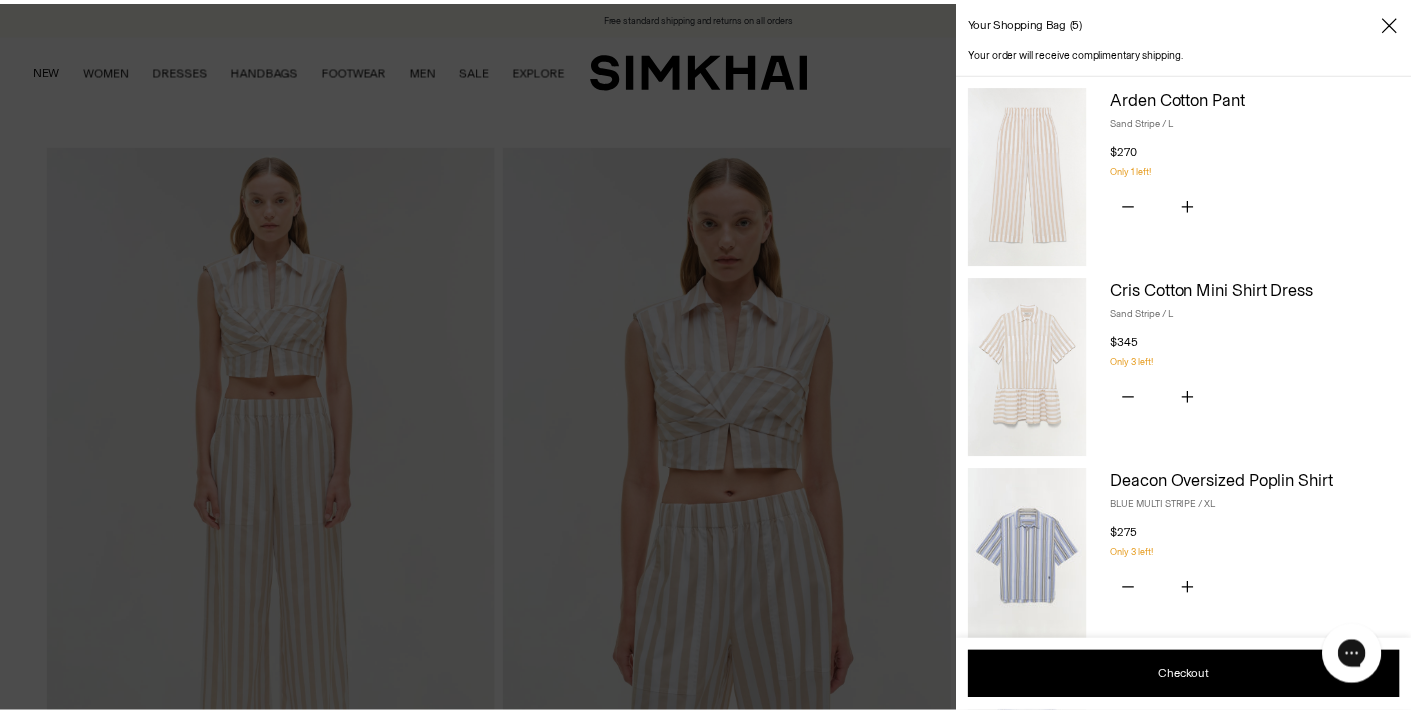 scroll, scrollTop: 457, scrollLeft: 0, axis: vertical 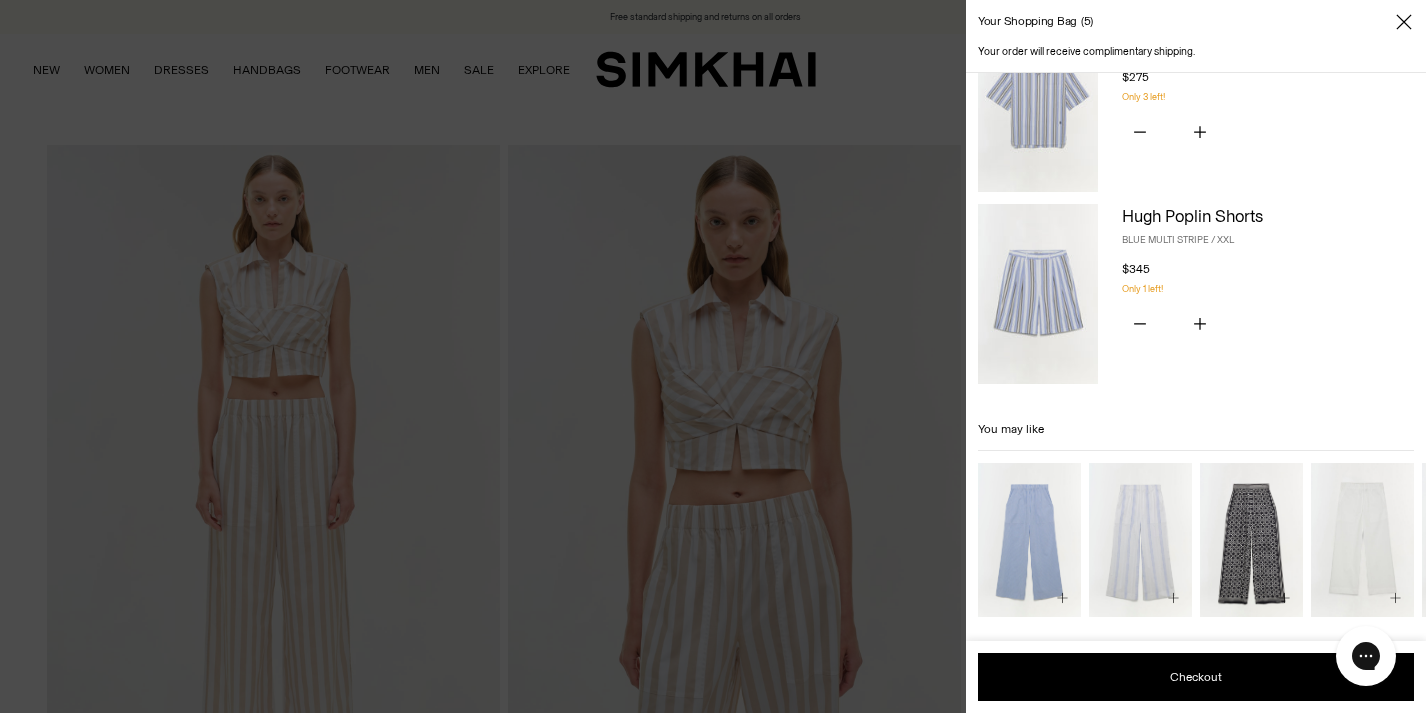 click 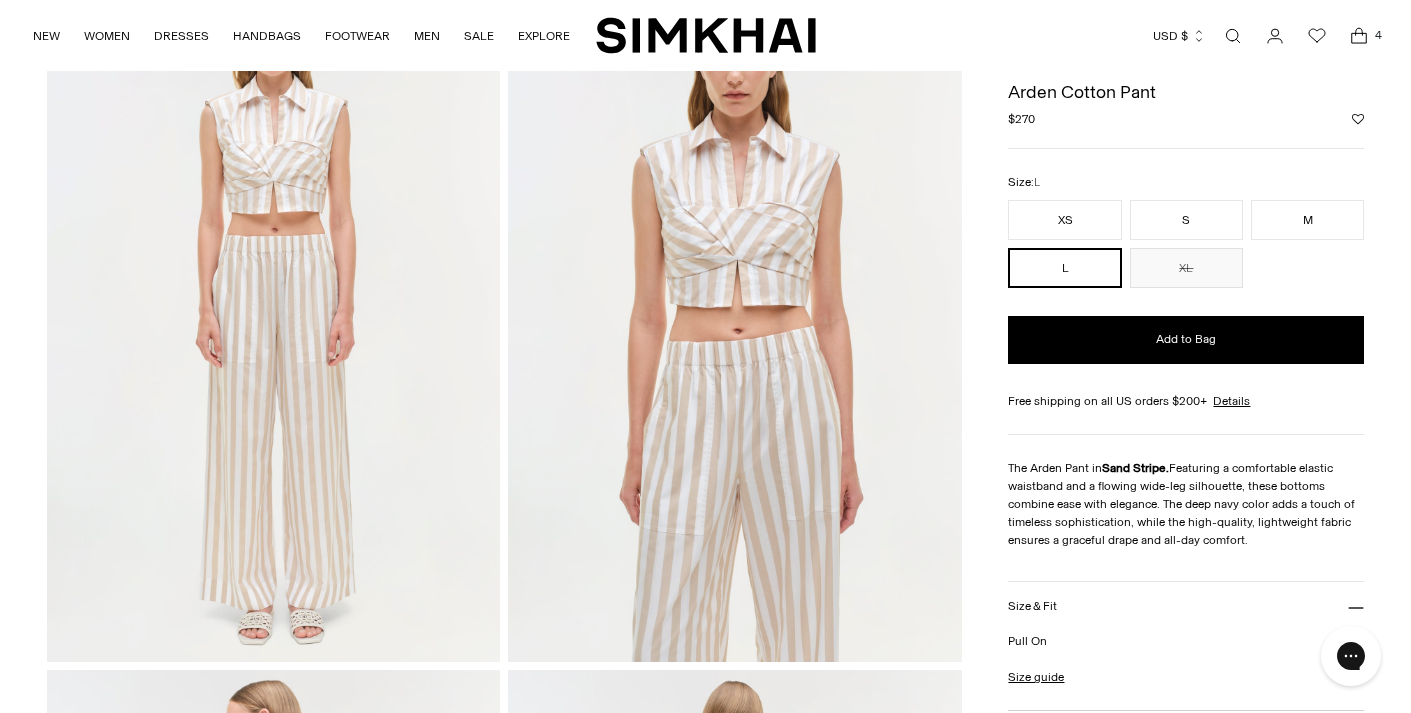 scroll, scrollTop: 0, scrollLeft: 0, axis: both 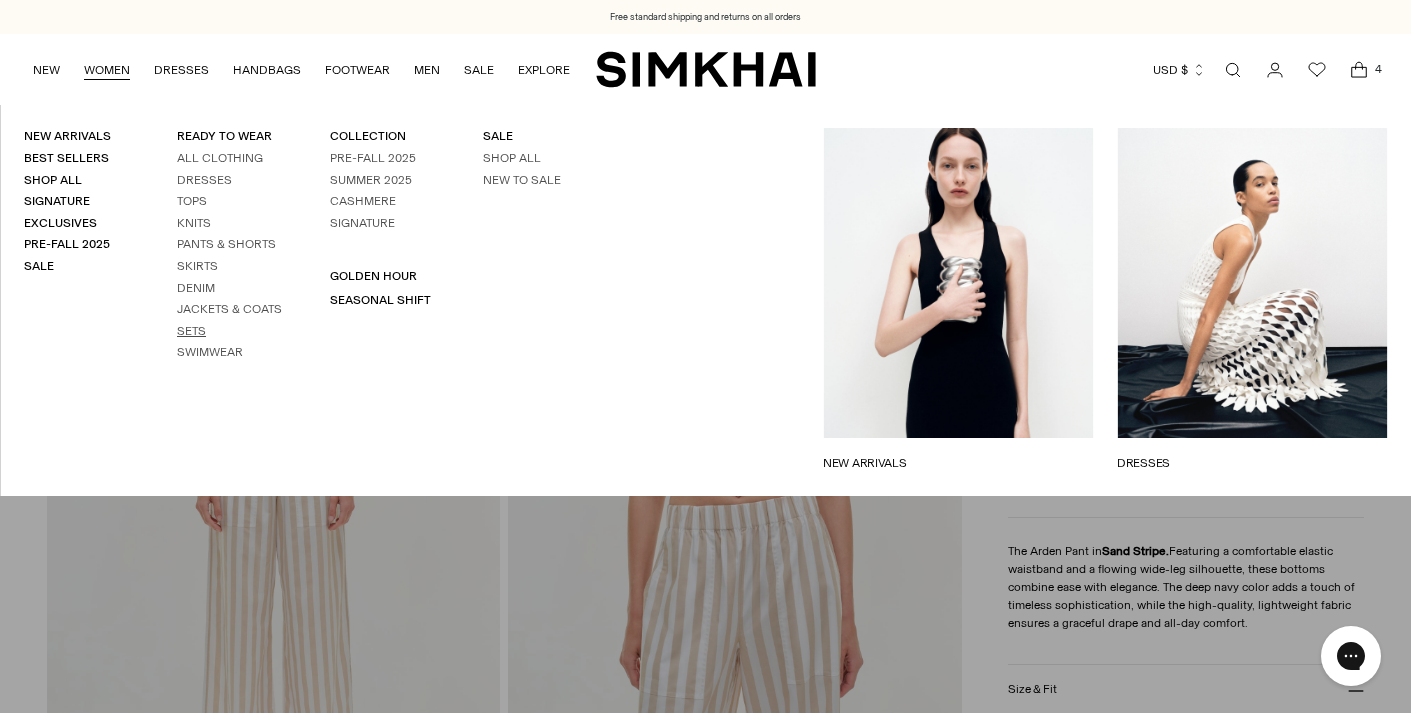 click on "Sets" at bounding box center [191, 331] 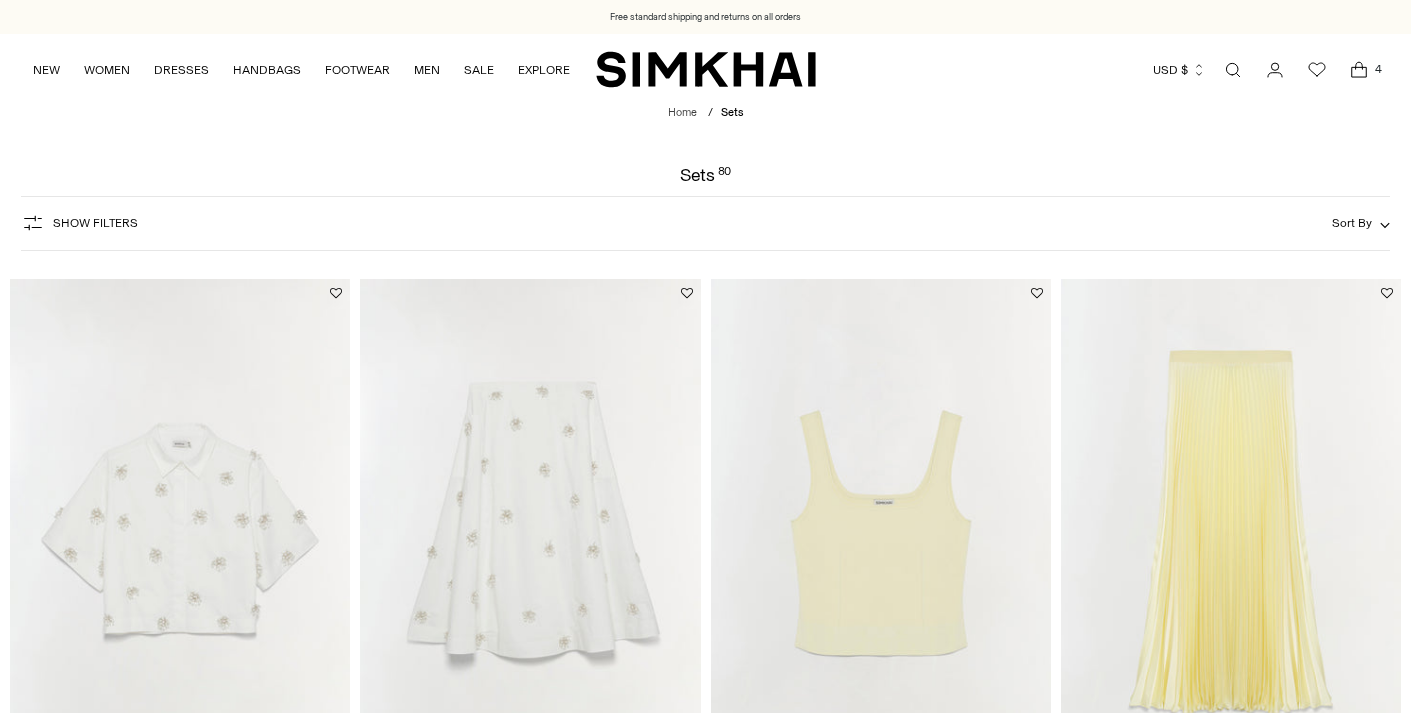 scroll, scrollTop: 0, scrollLeft: 0, axis: both 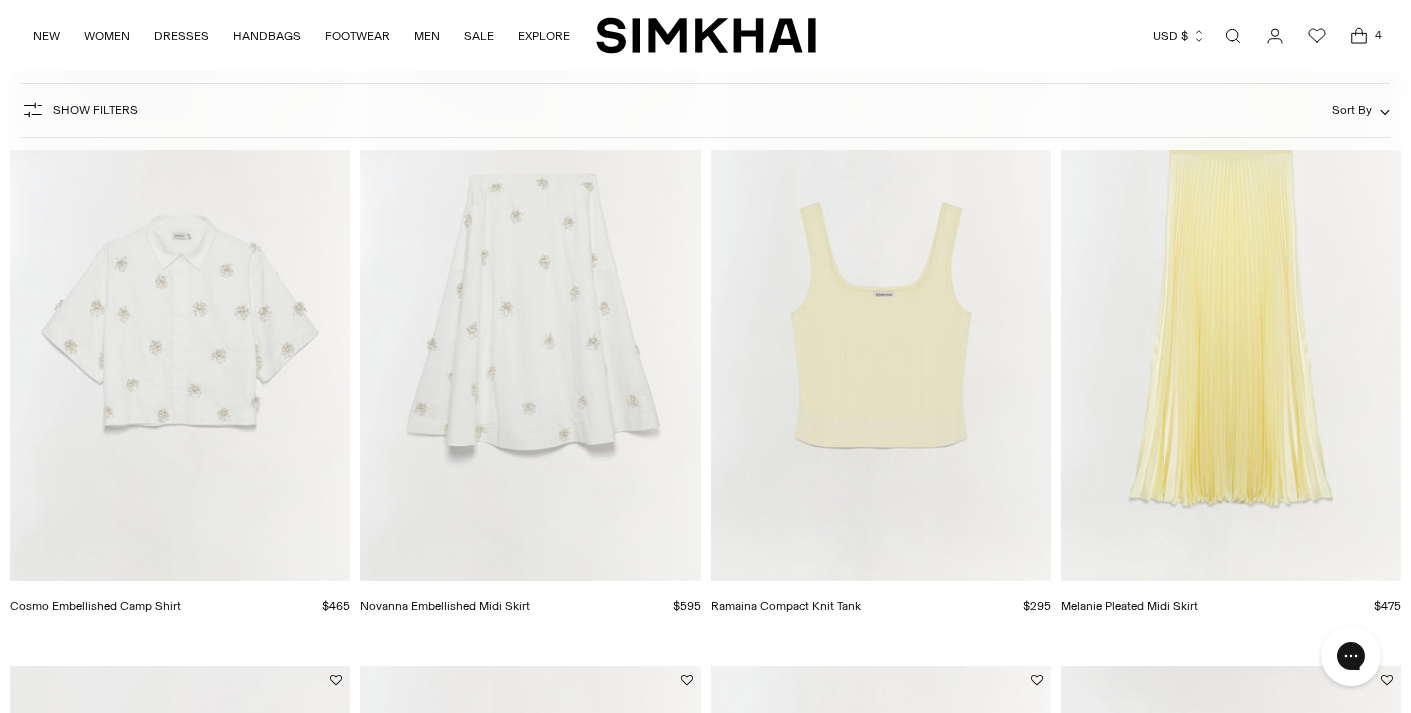 click at bounding box center [0, 0] 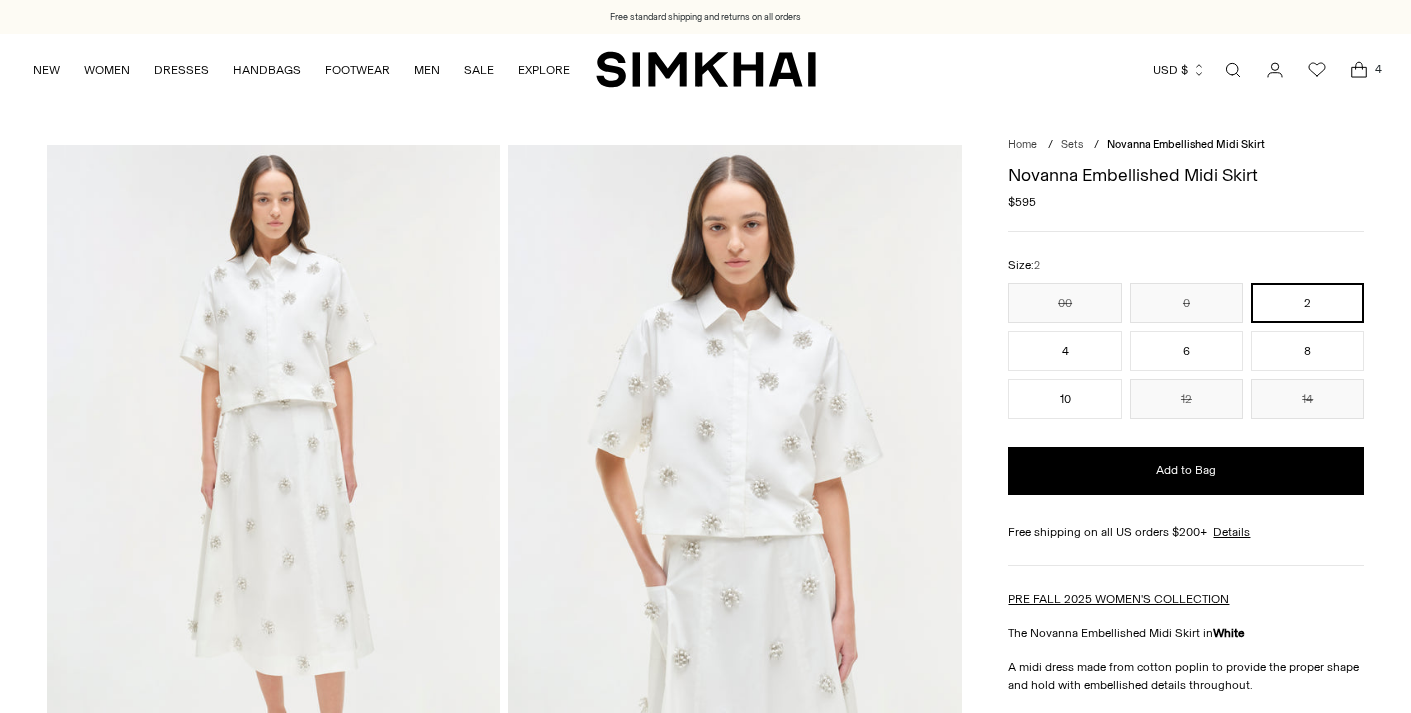 scroll, scrollTop: 0, scrollLeft: 0, axis: both 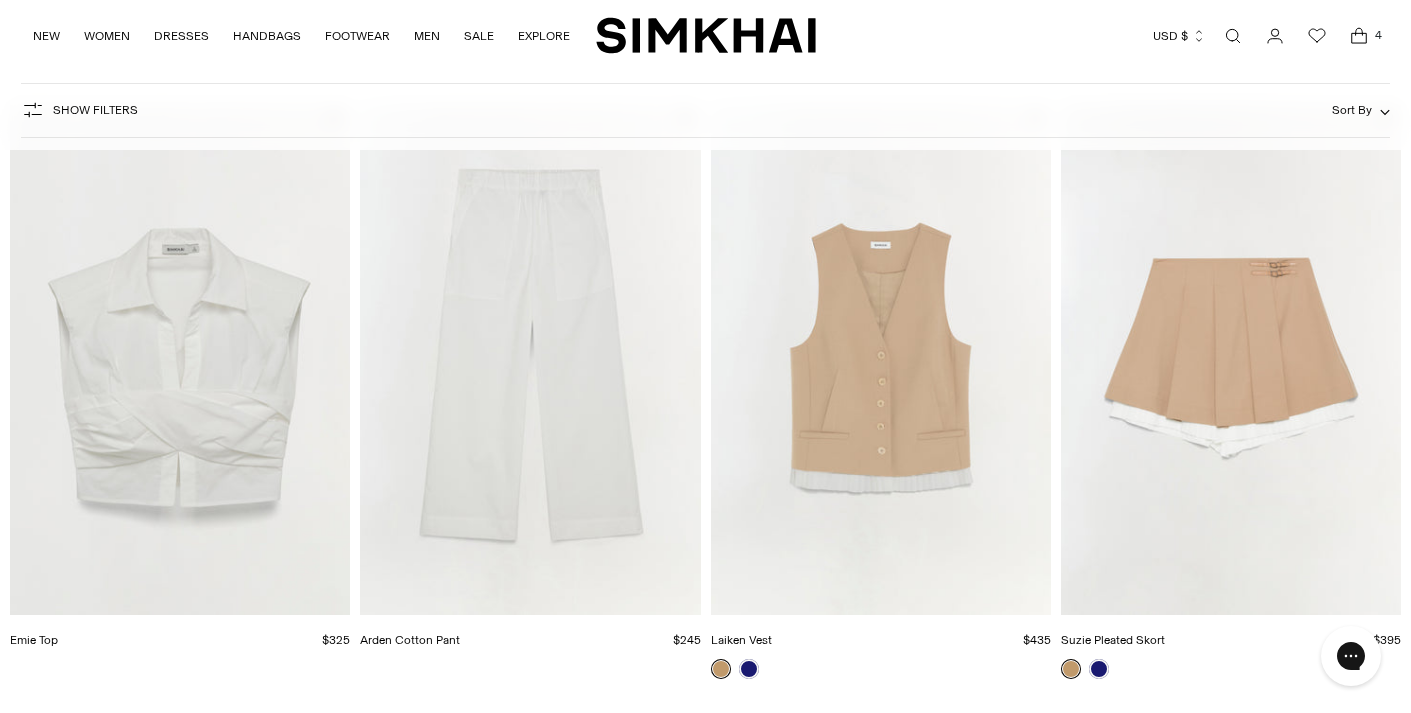 click at bounding box center (0, 0) 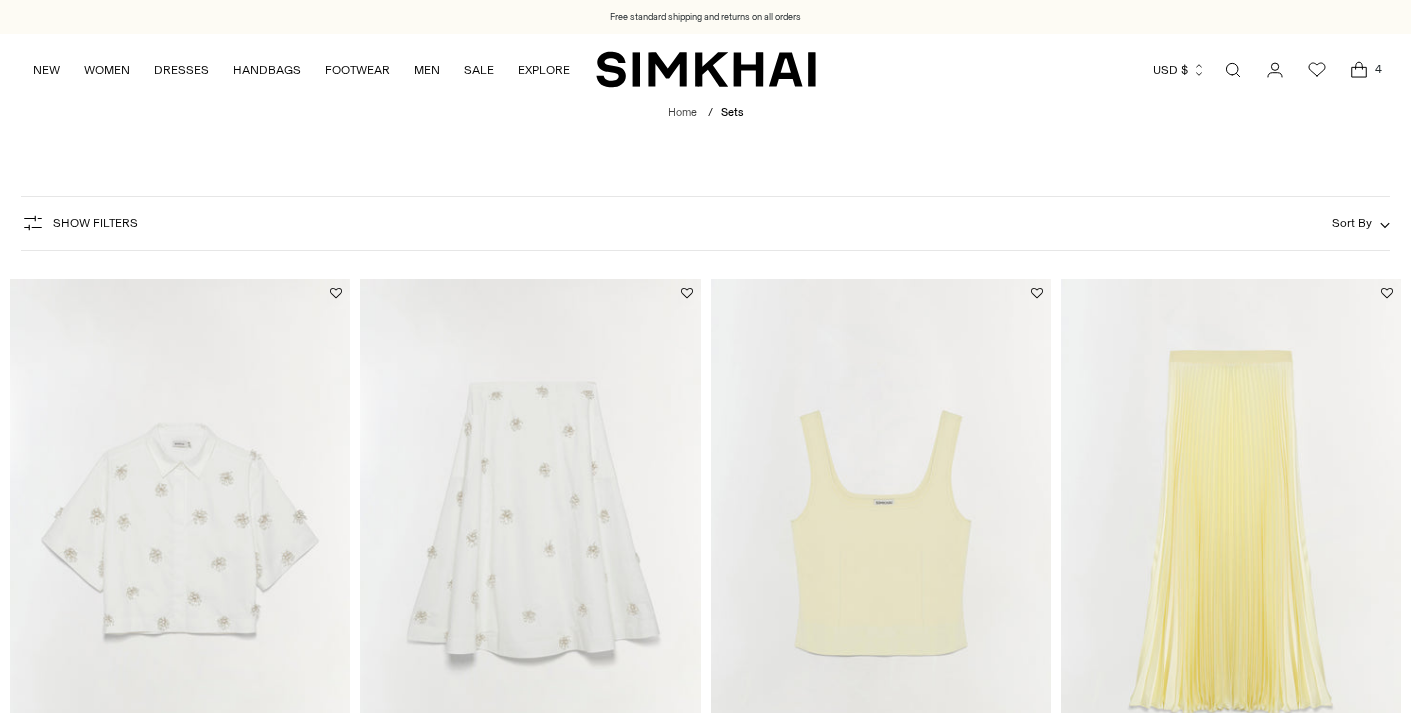scroll, scrollTop: 770, scrollLeft: 0, axis: vertical 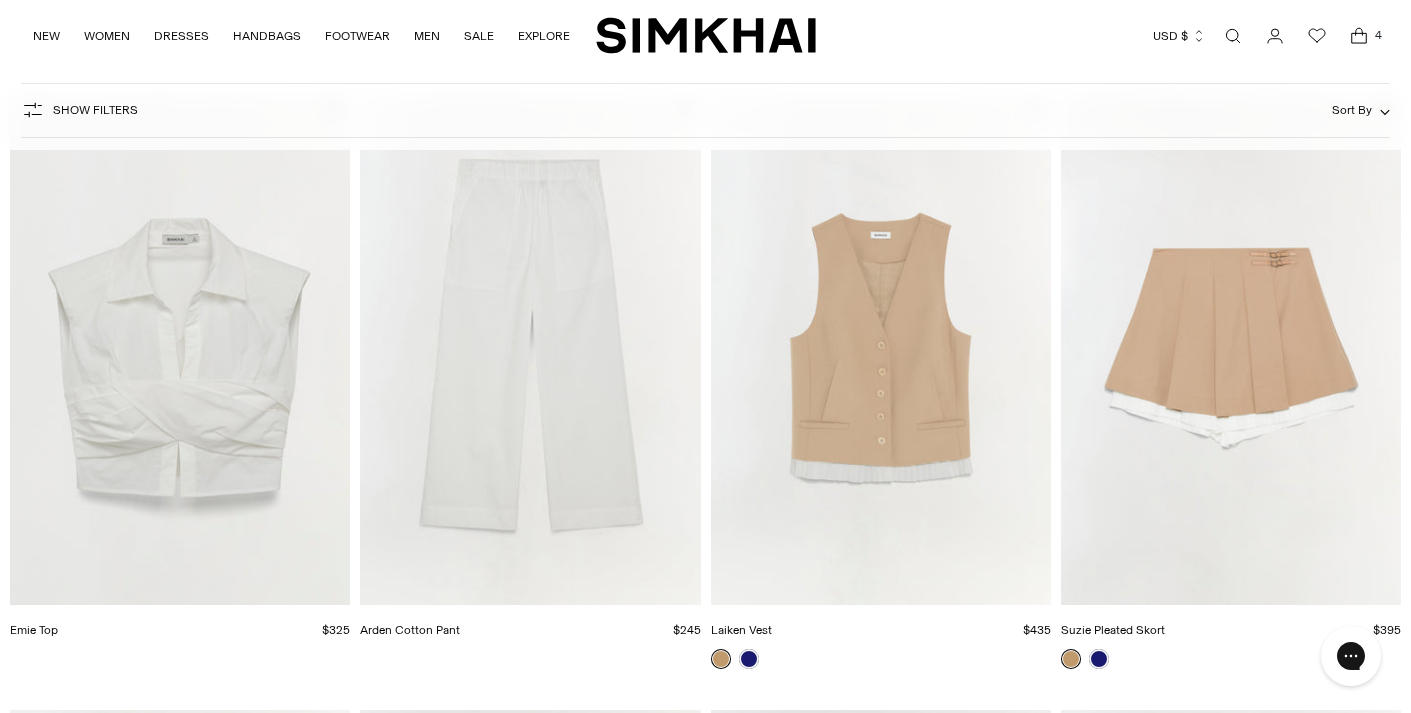 click at bounding box center (0, 0) 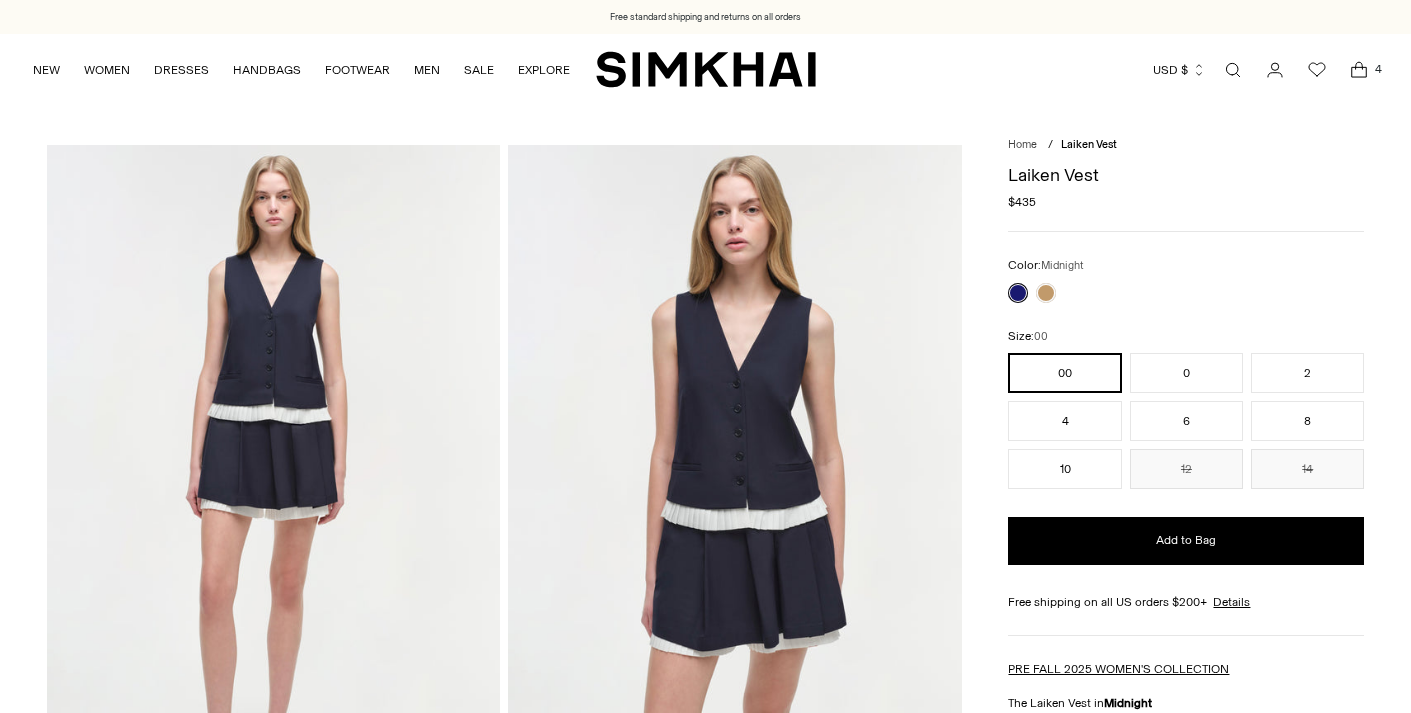 scroll, scrollTop: 0, scrollLeft: 0, axis: both 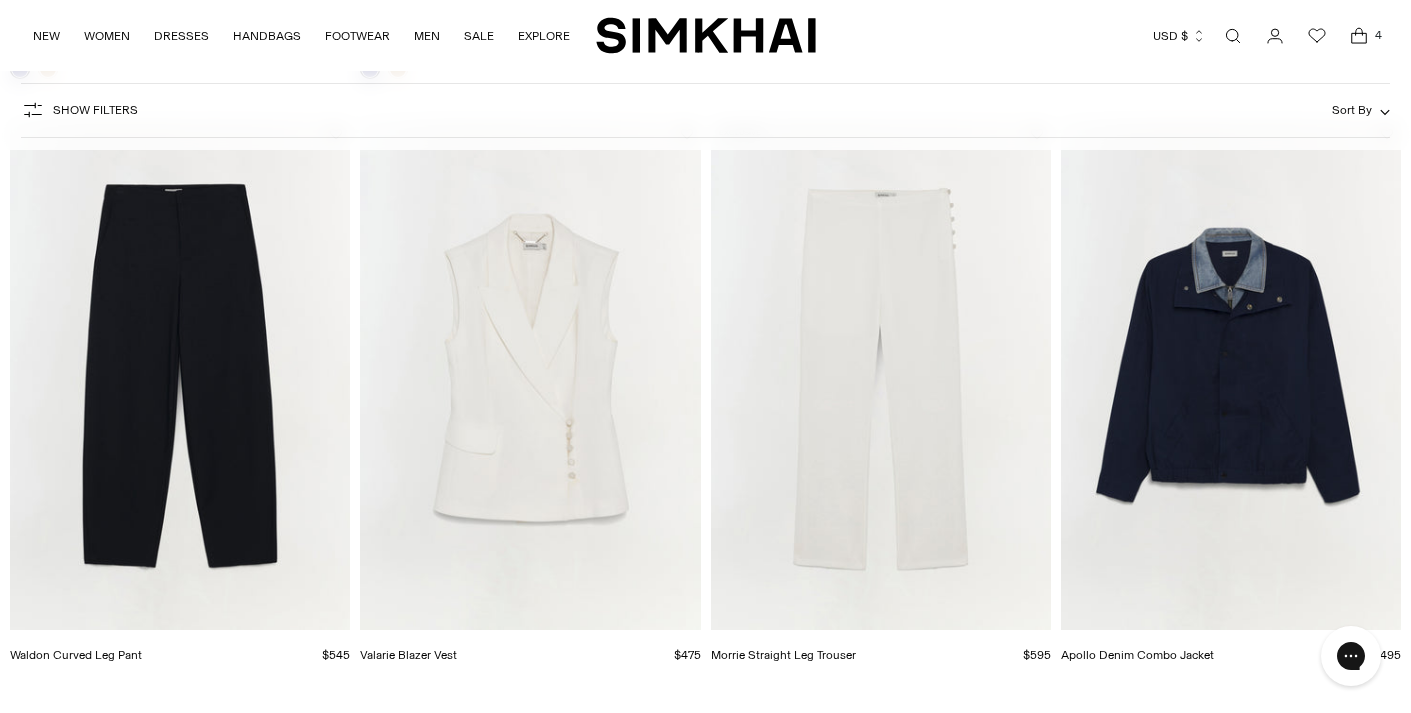 click at bounding box center (0, 0) 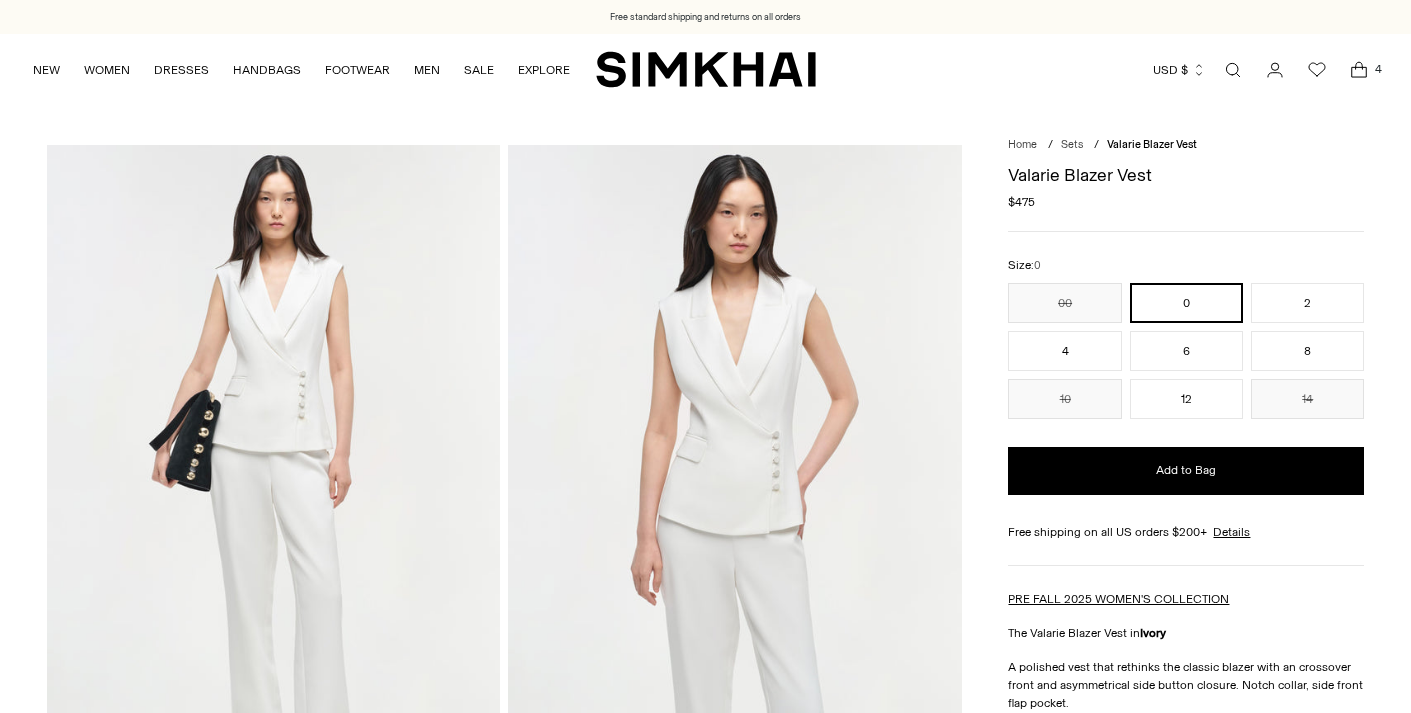 scroll, scrollTop: 0, scrollLeft: 0, axis: both 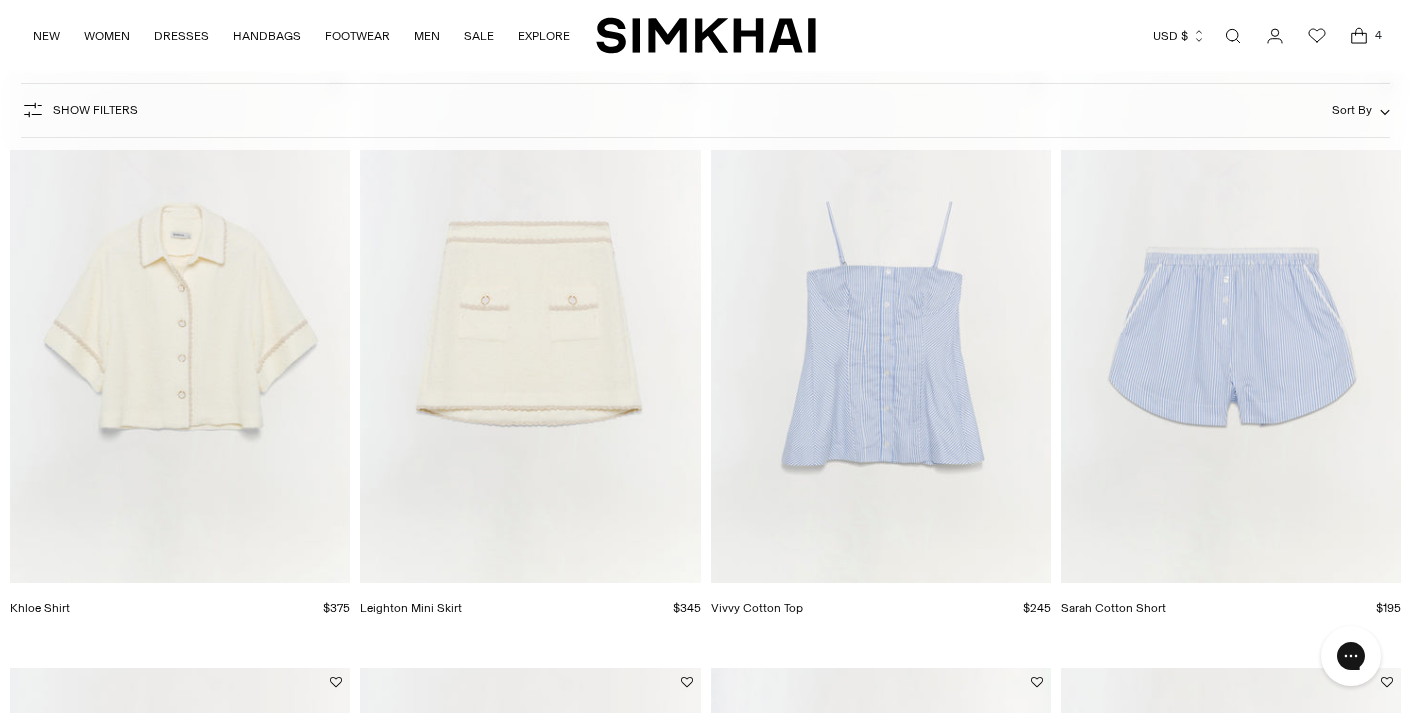 click at bounding box center (0, 0) 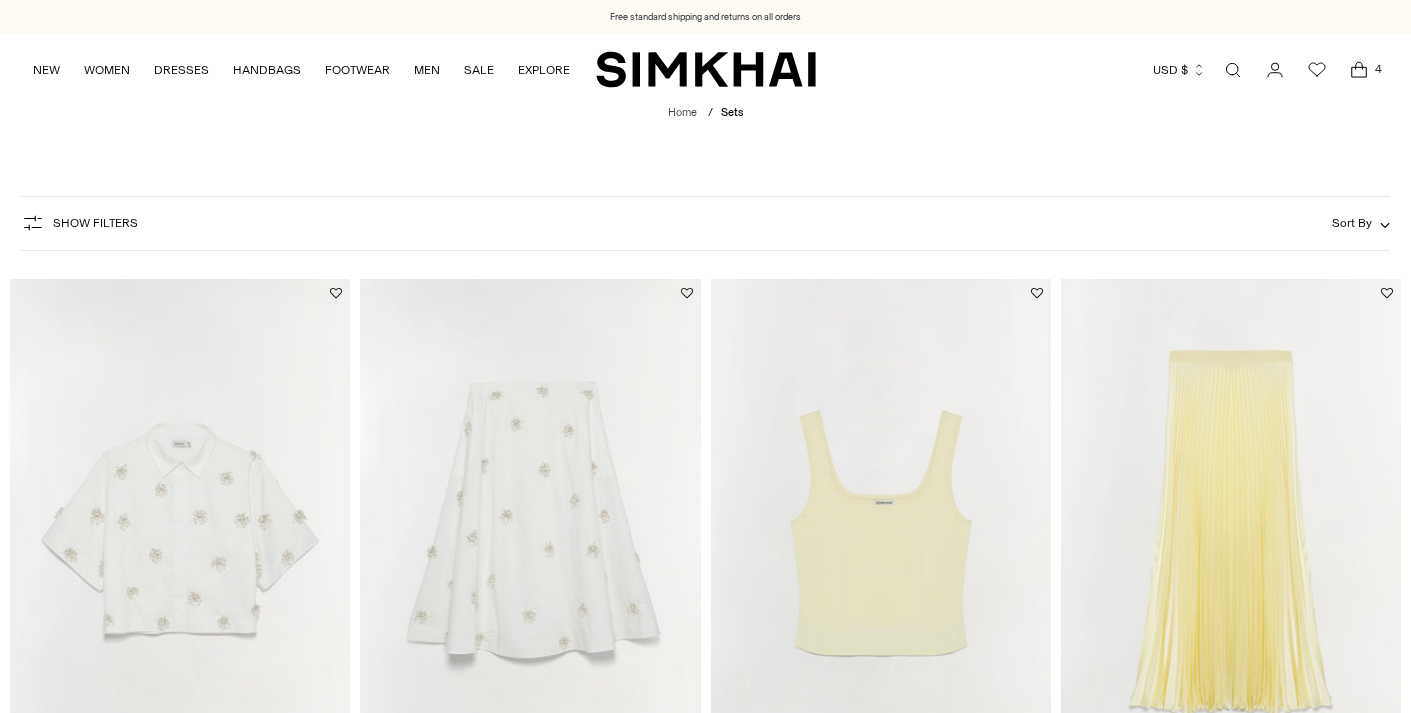 scroll, scrollTop: 6300, scrollLeft: 0, axis: vertical 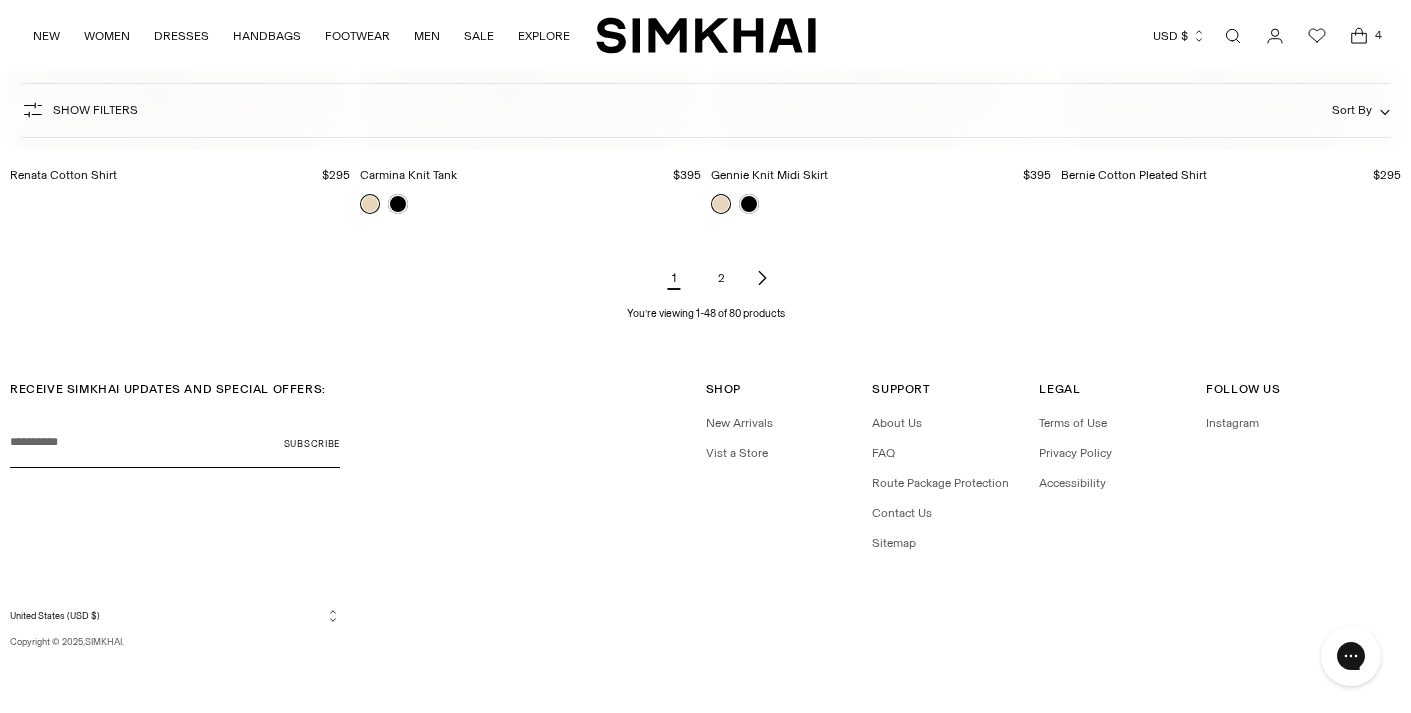 click on "2" at bounding box center [722, 278] 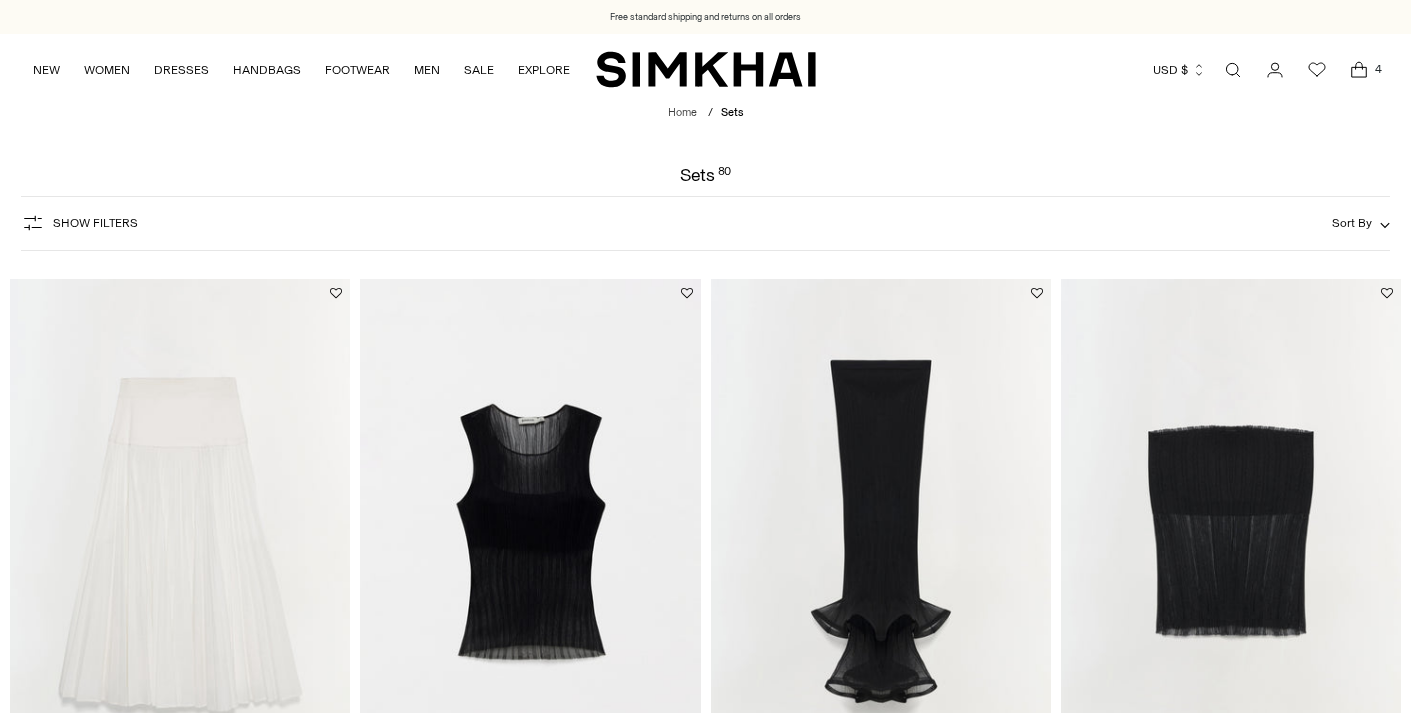 scroll, scrollTop: 0, scrollLeft: 0, axis: both 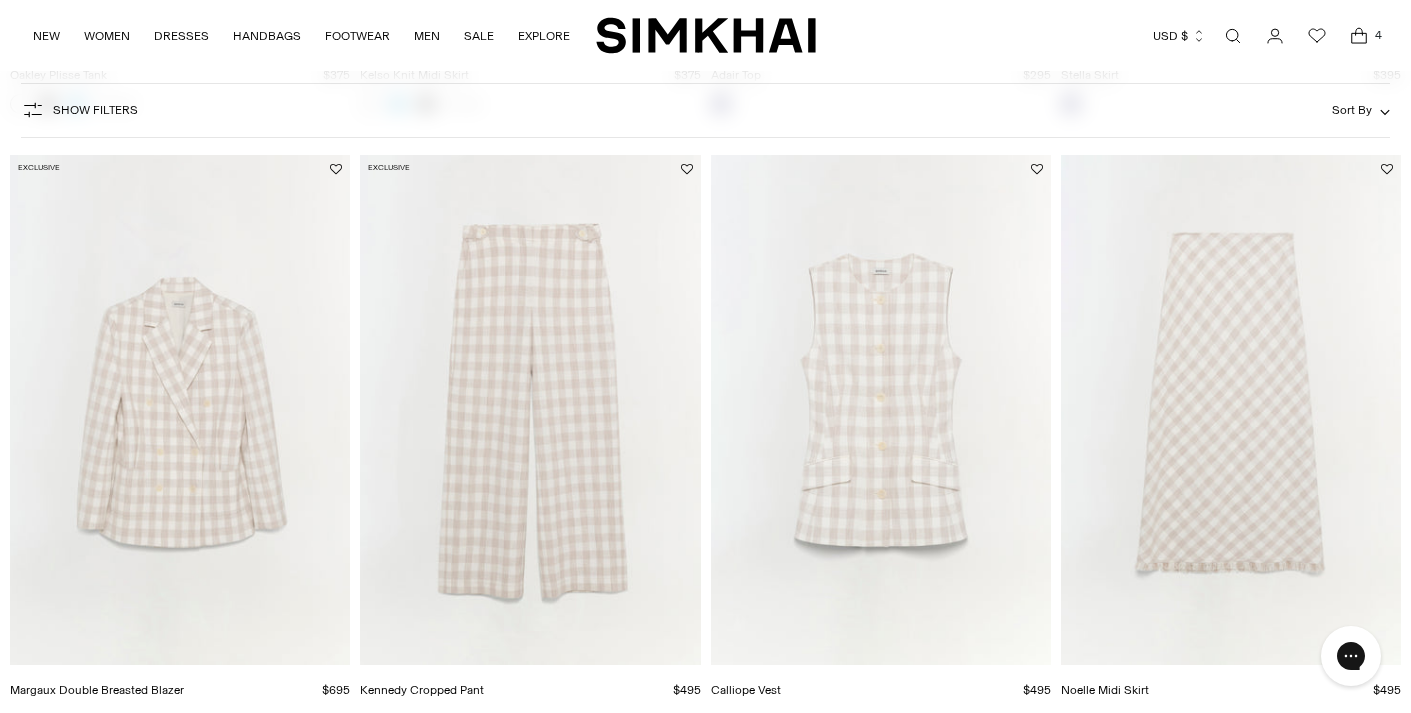 click at bounding box center [0, 0] 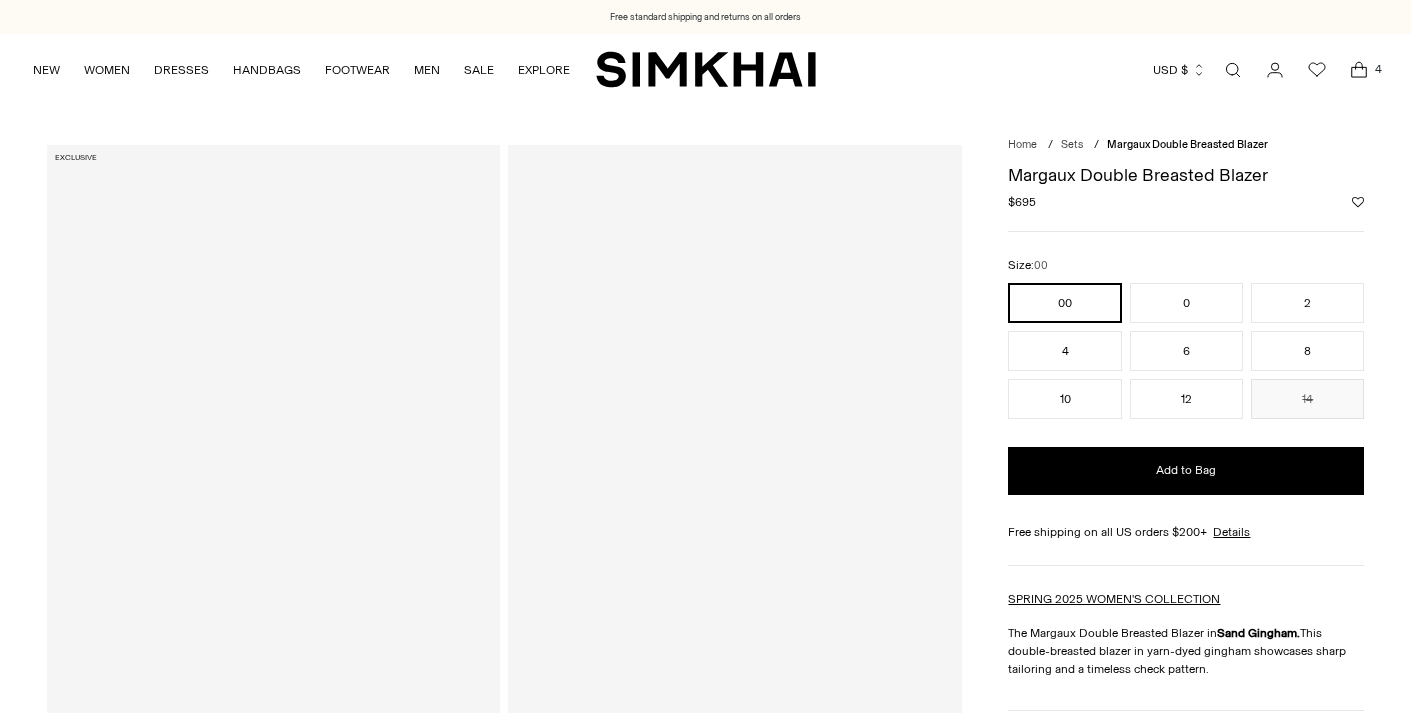 scroll, scrollTop: 0, scrollLeft: 0, axis: both 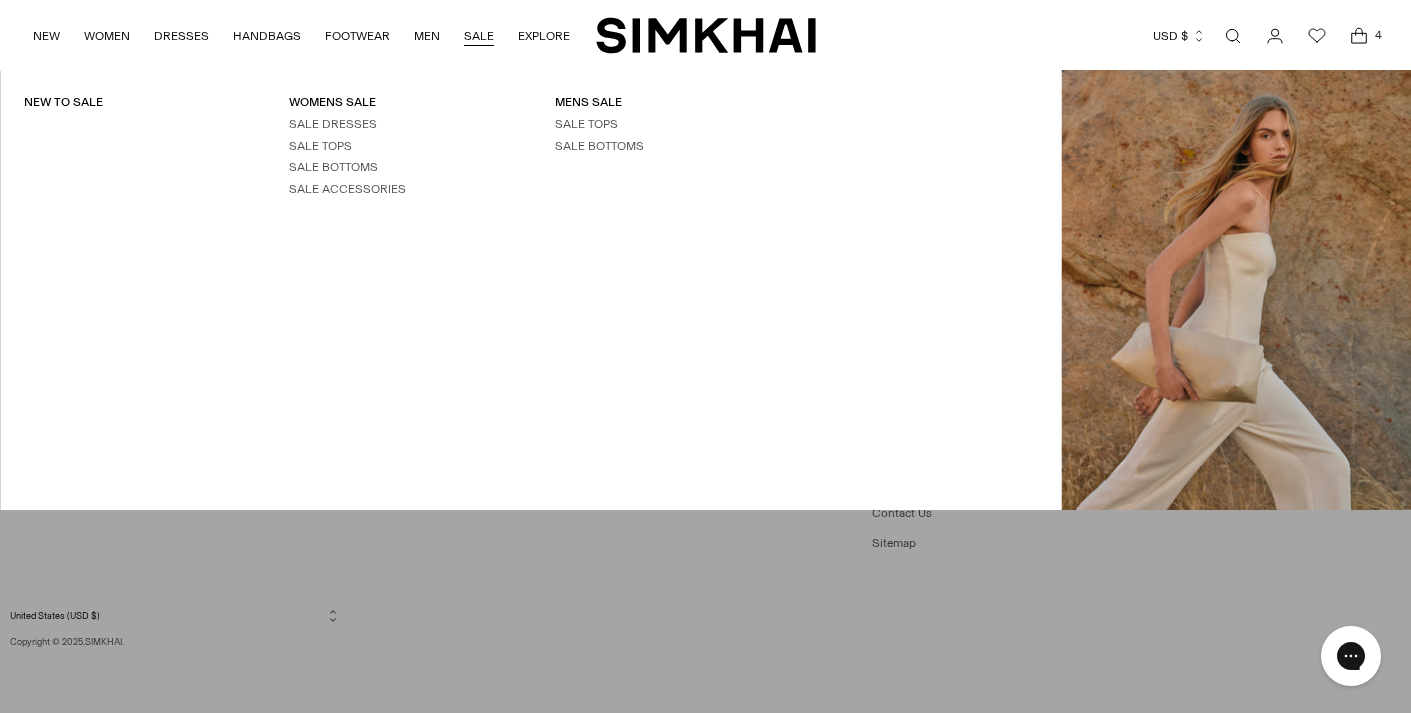click on "SALE" at bounding box center (479, 36) 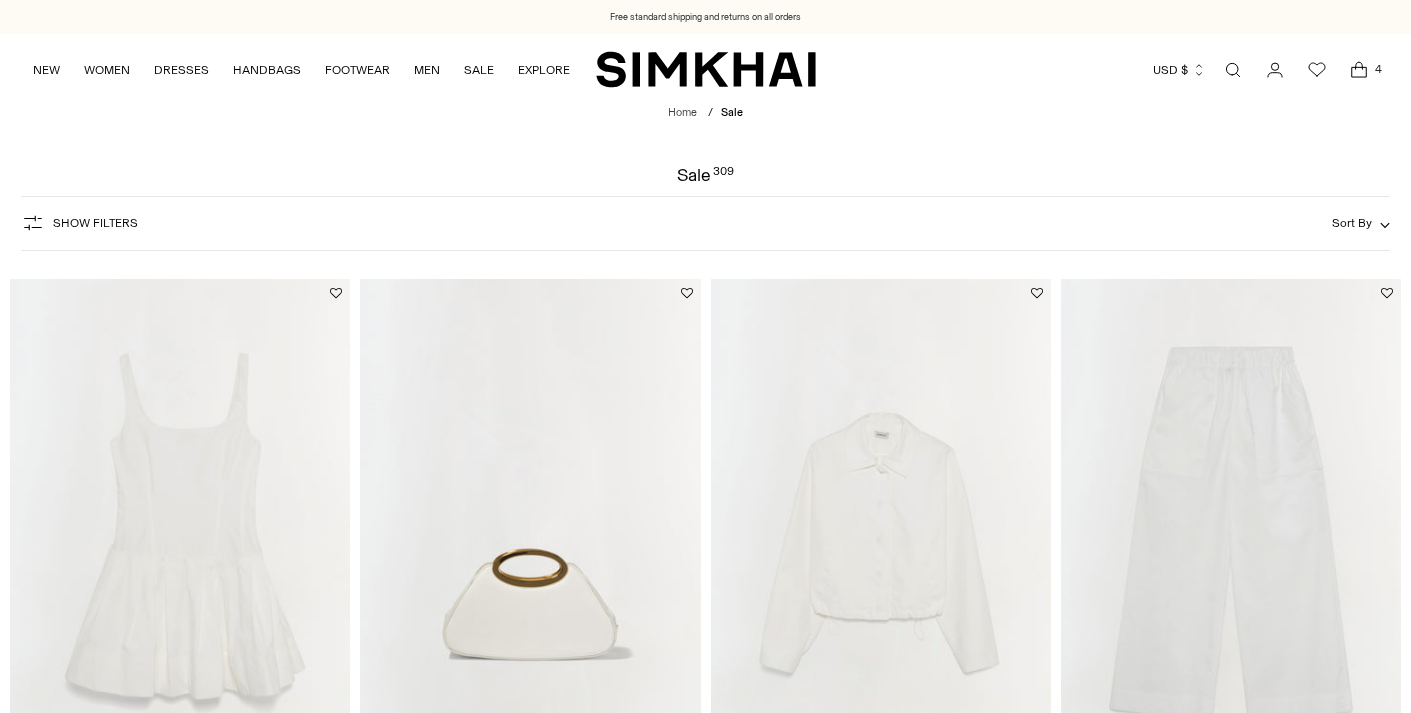 scroll, scrollTop: 0, scrollLeft: 0, axis: both 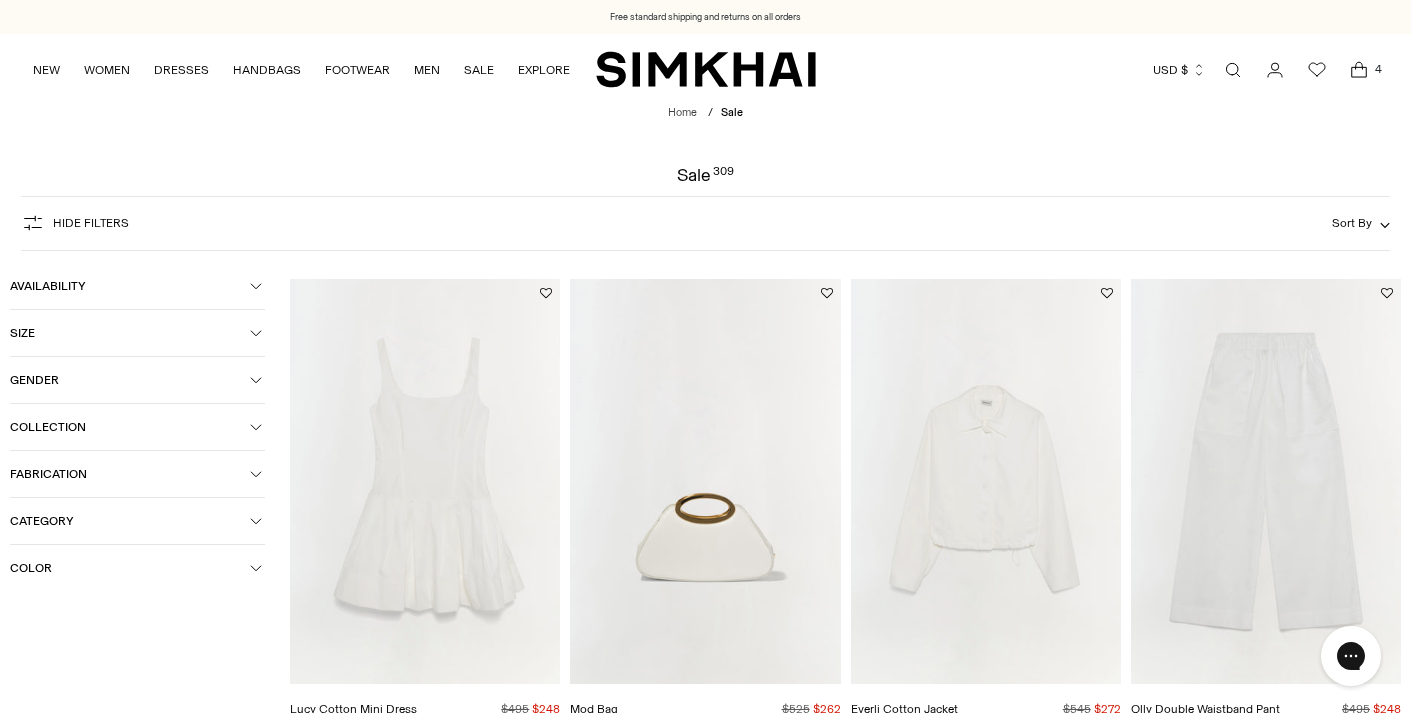 click on "Size" at bounding box center [137, 333] 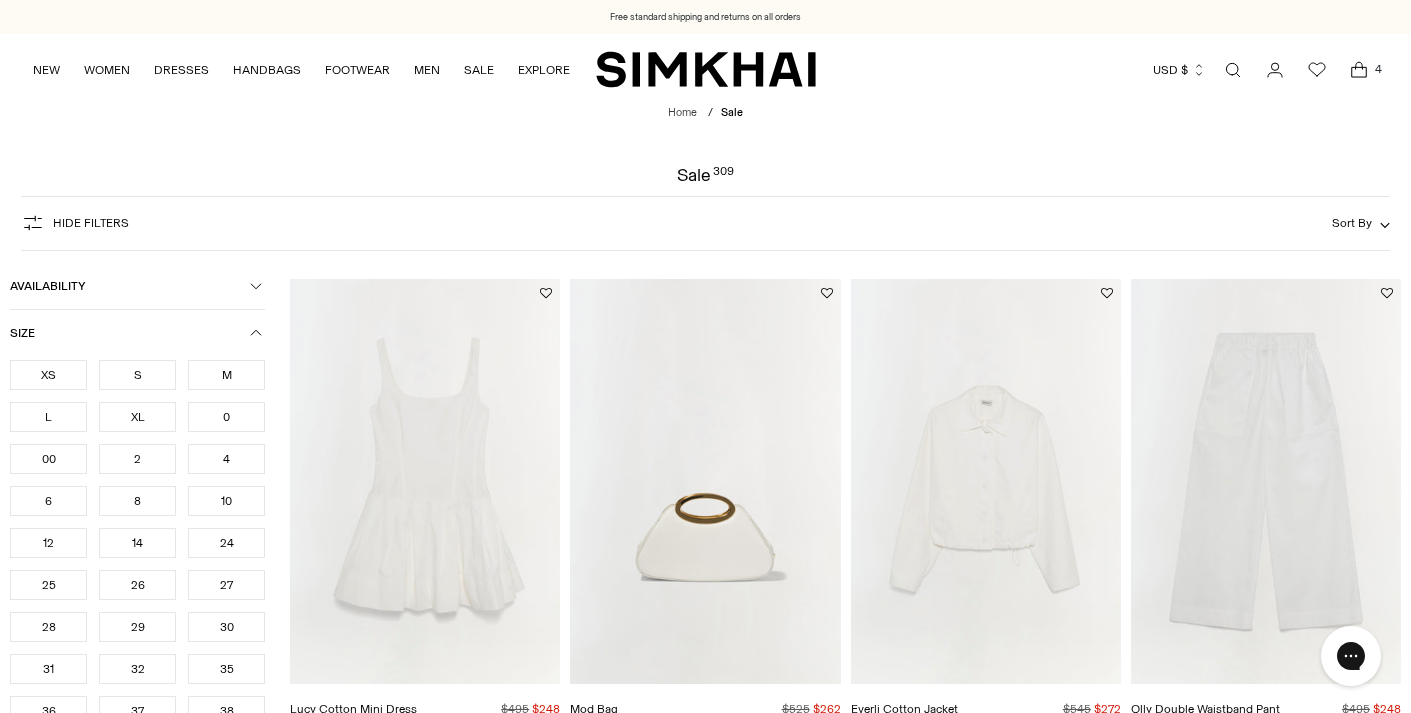 click on "XL" at bounding box center [137, 417] 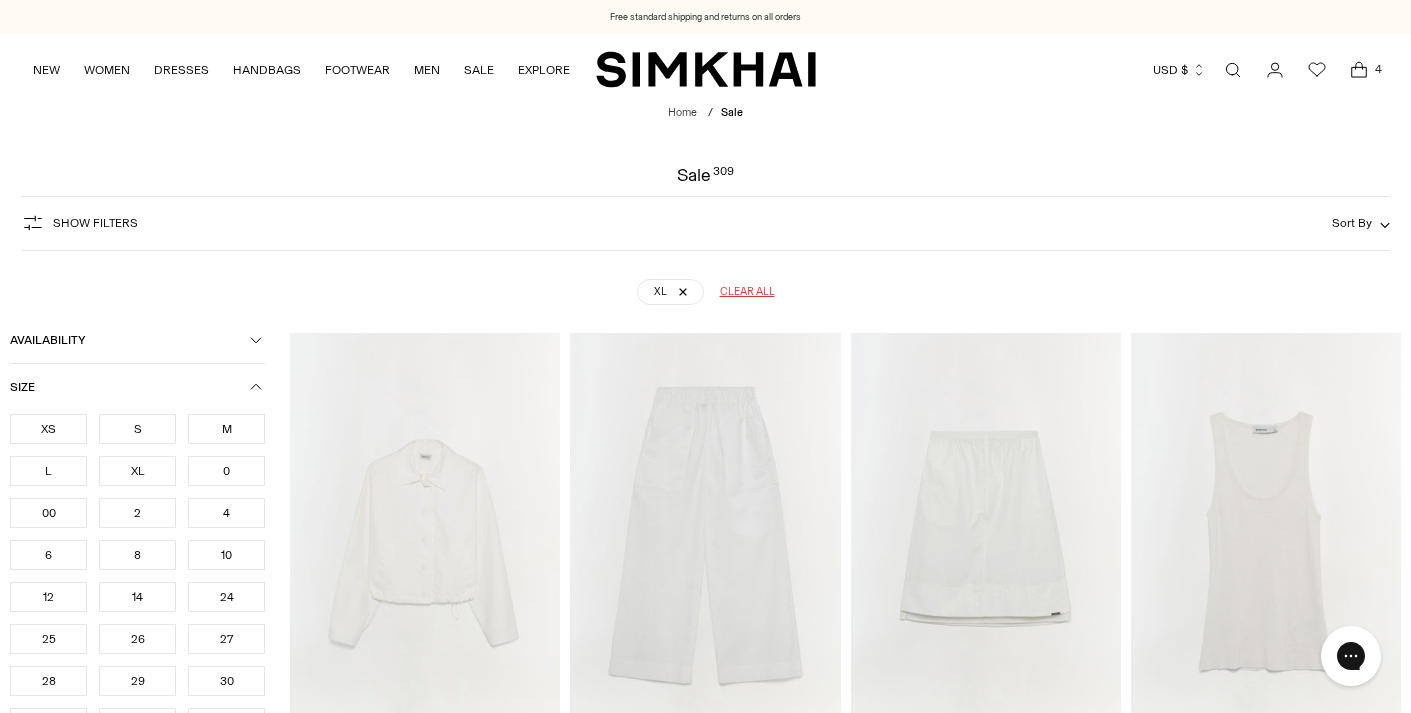 scroll, scrollTop: 148, scrollLeft: 0, axis: vertical 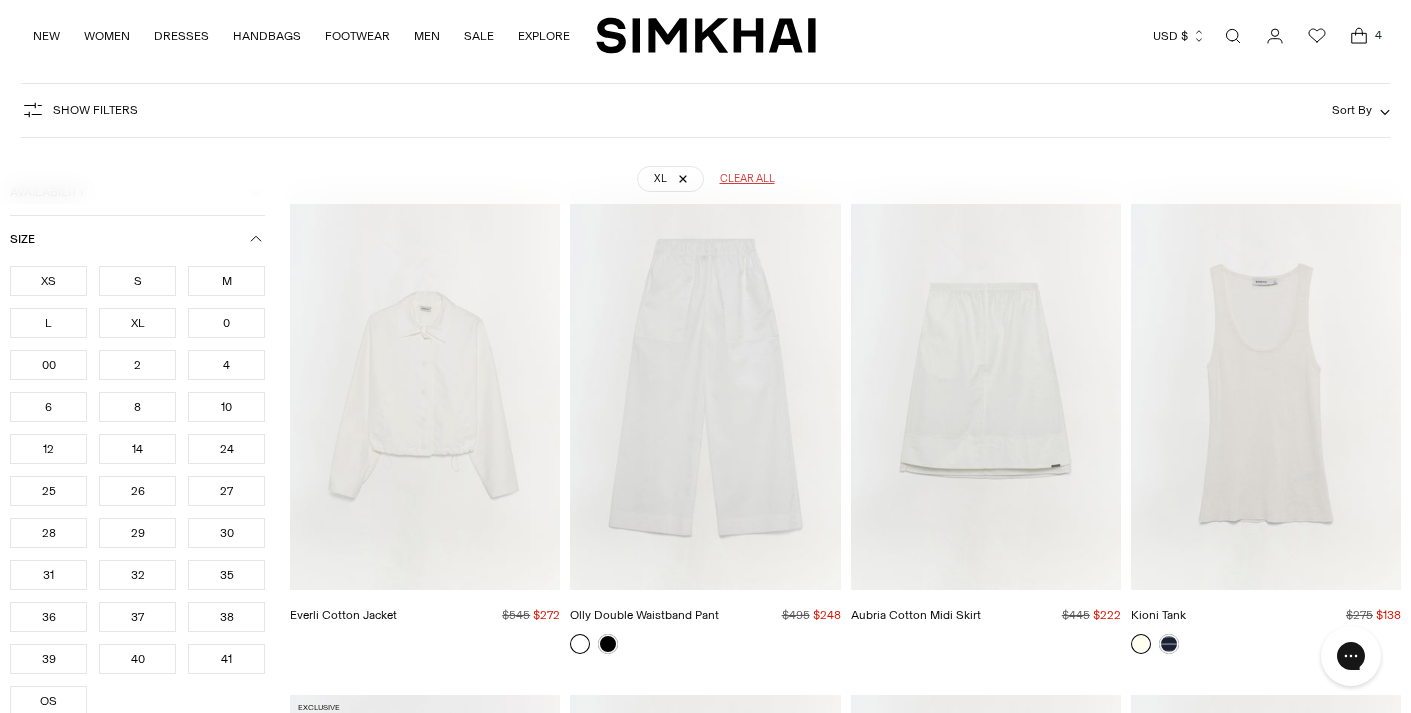 click at bounding box center (0, 0) 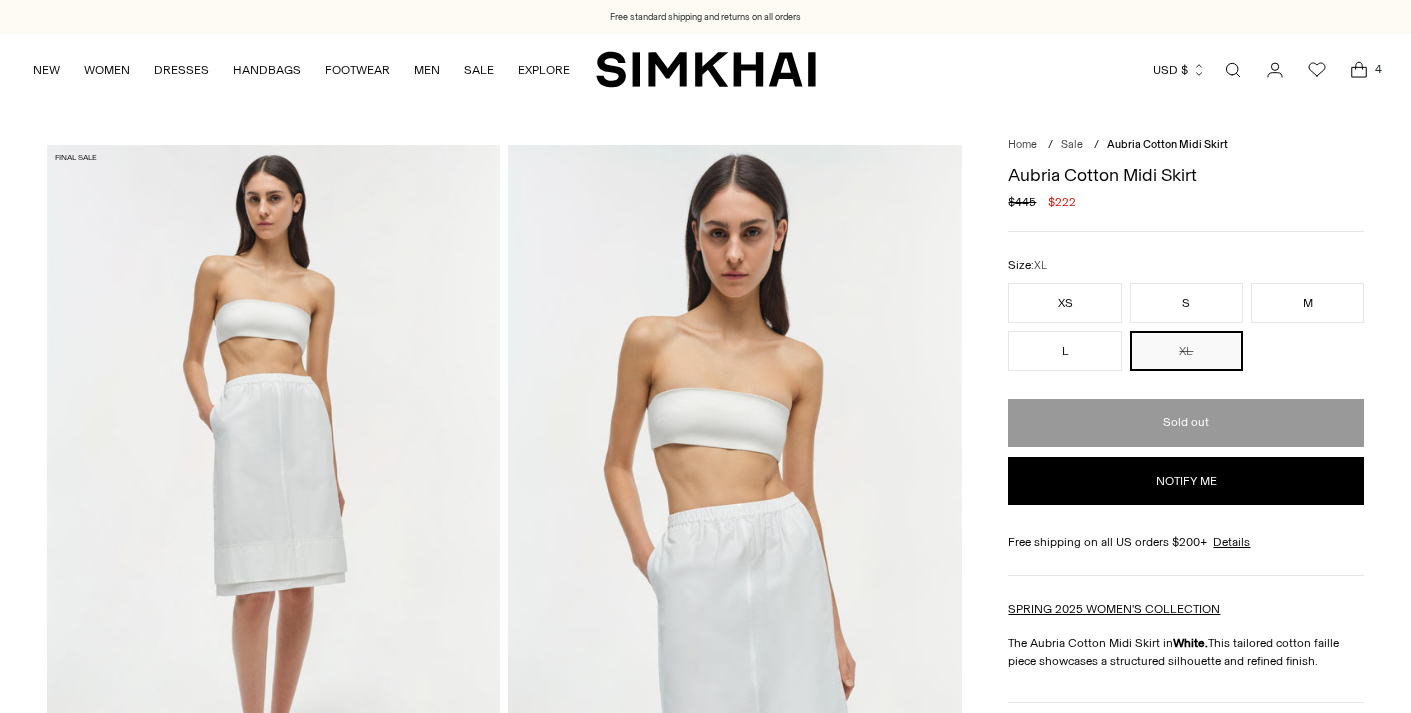 scroll, scrollTop: 0, scrollLeft: 0, axis: both 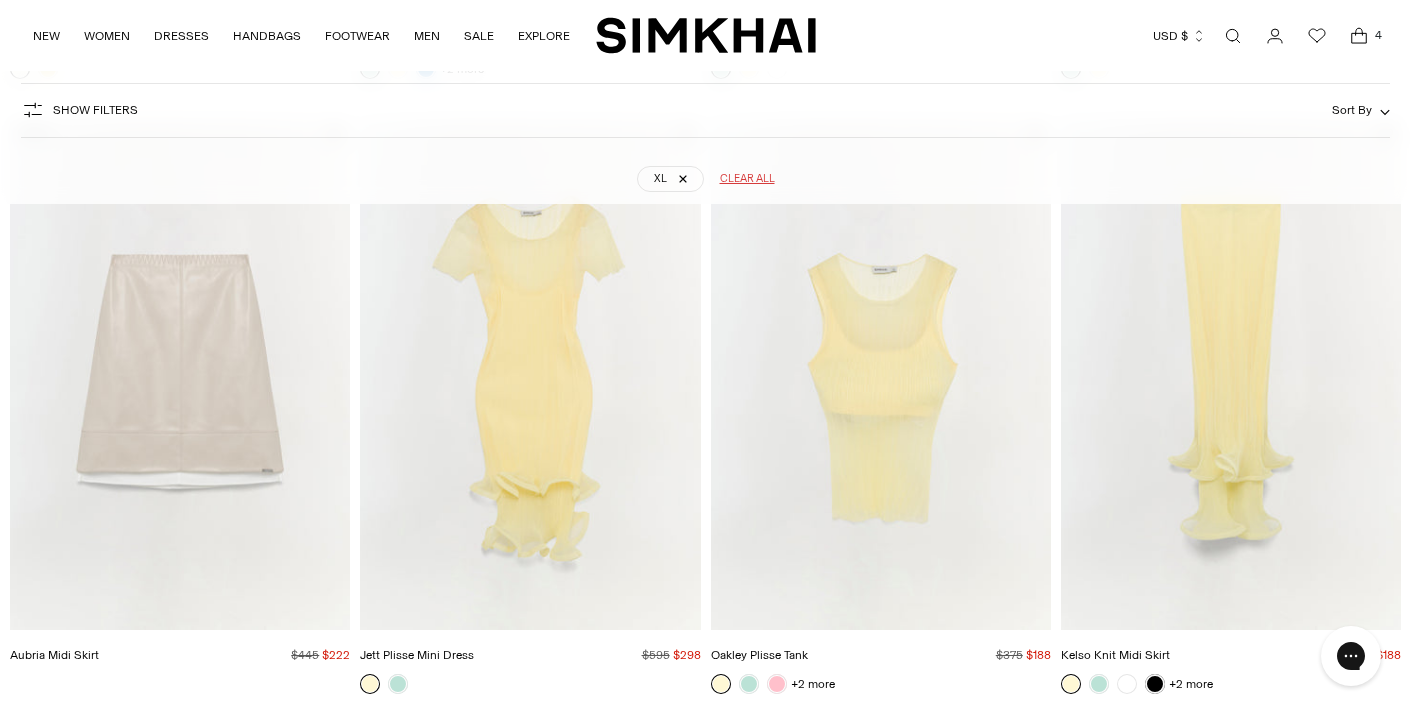 click at bounding box center [0, 0] 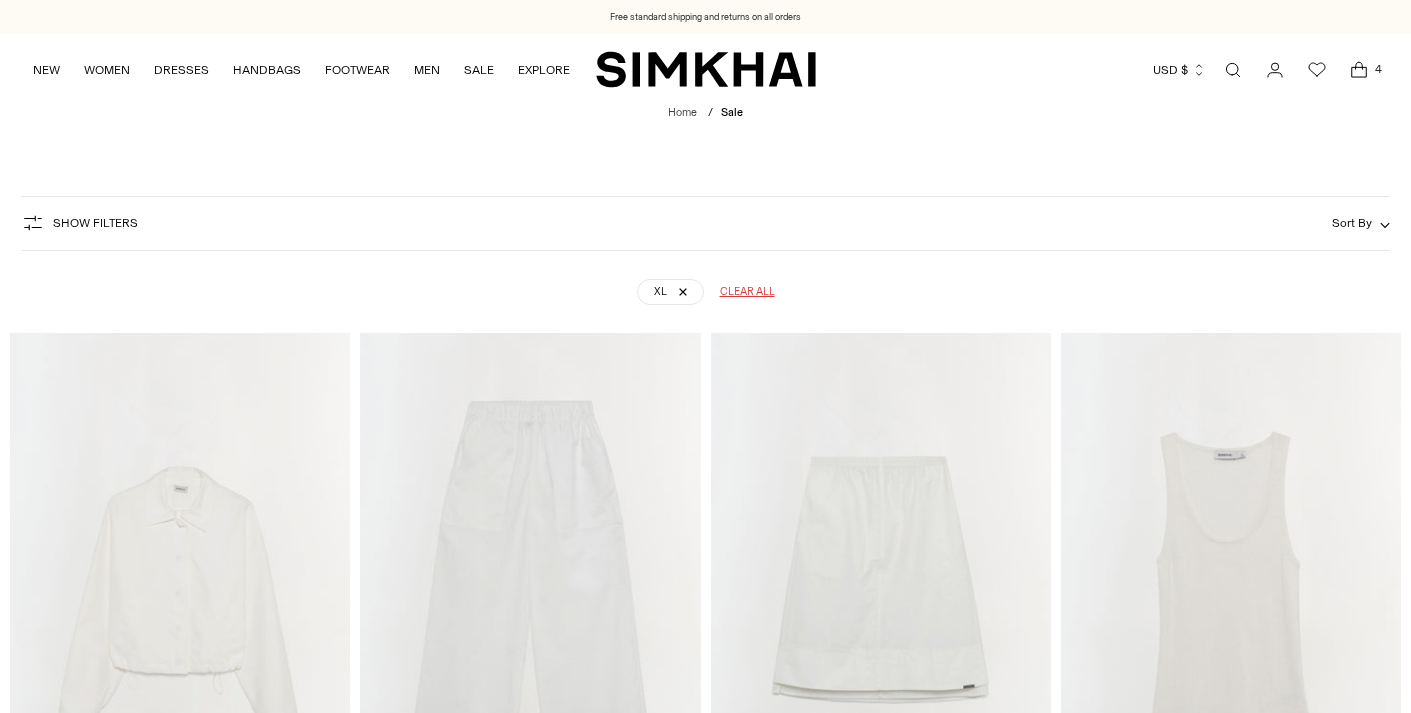 scroll, scrollTop: 1863, scrollLeft: 0, axis: vertical 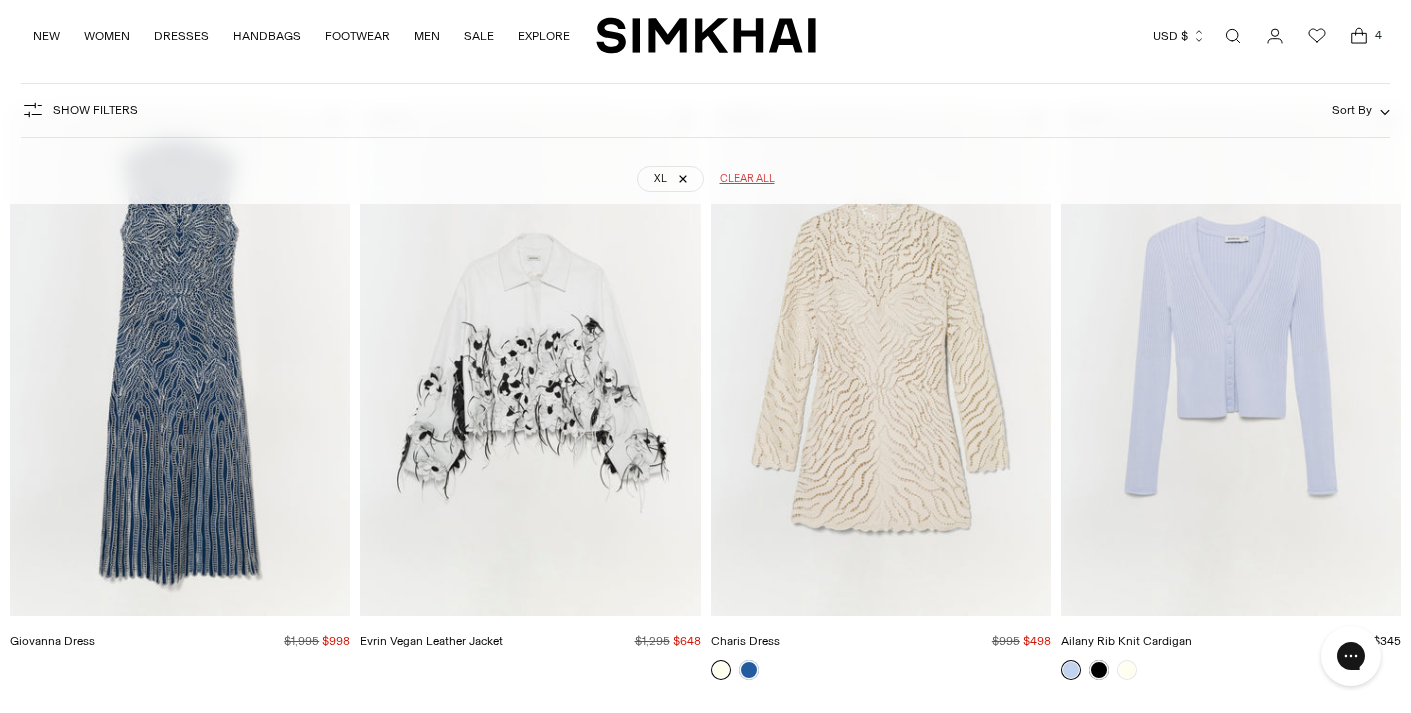 click at bounding box center (0, 0) 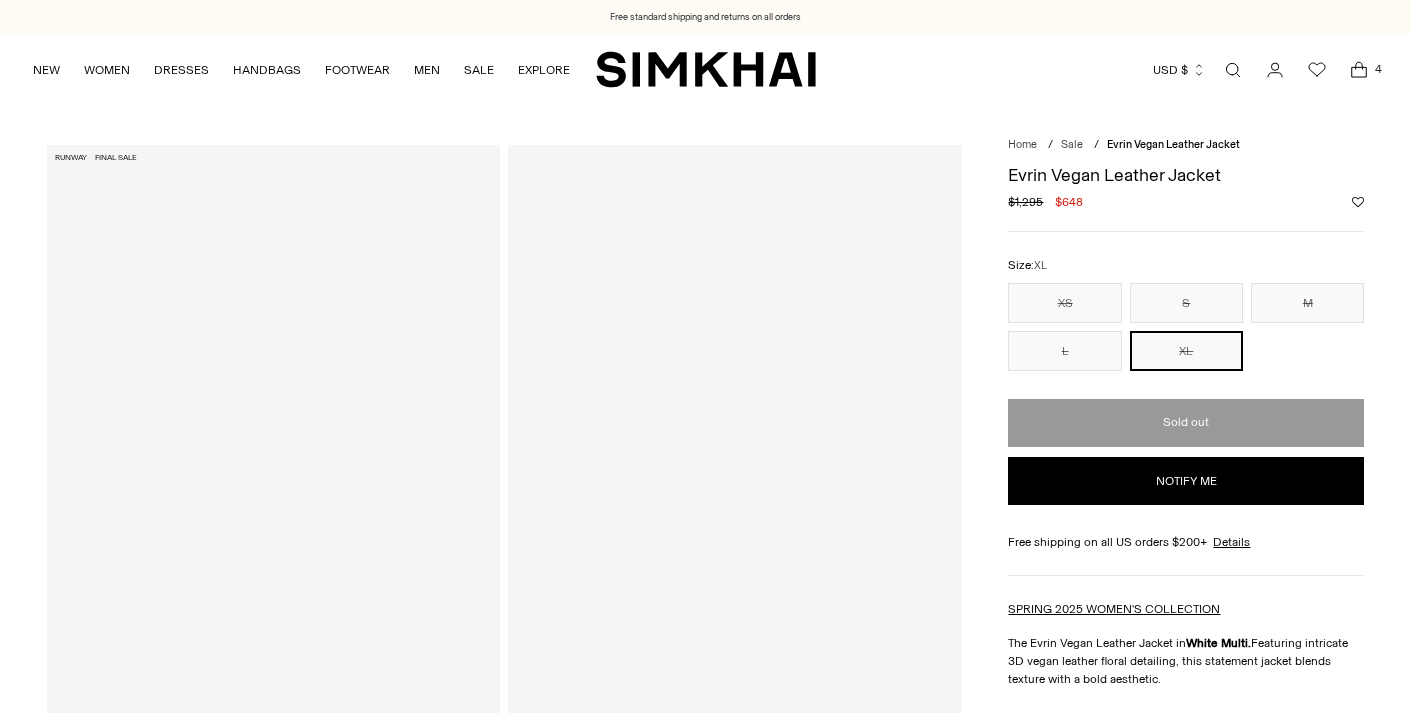 scroll, scrollTop: 0, scrollLeft: 0, axis: both 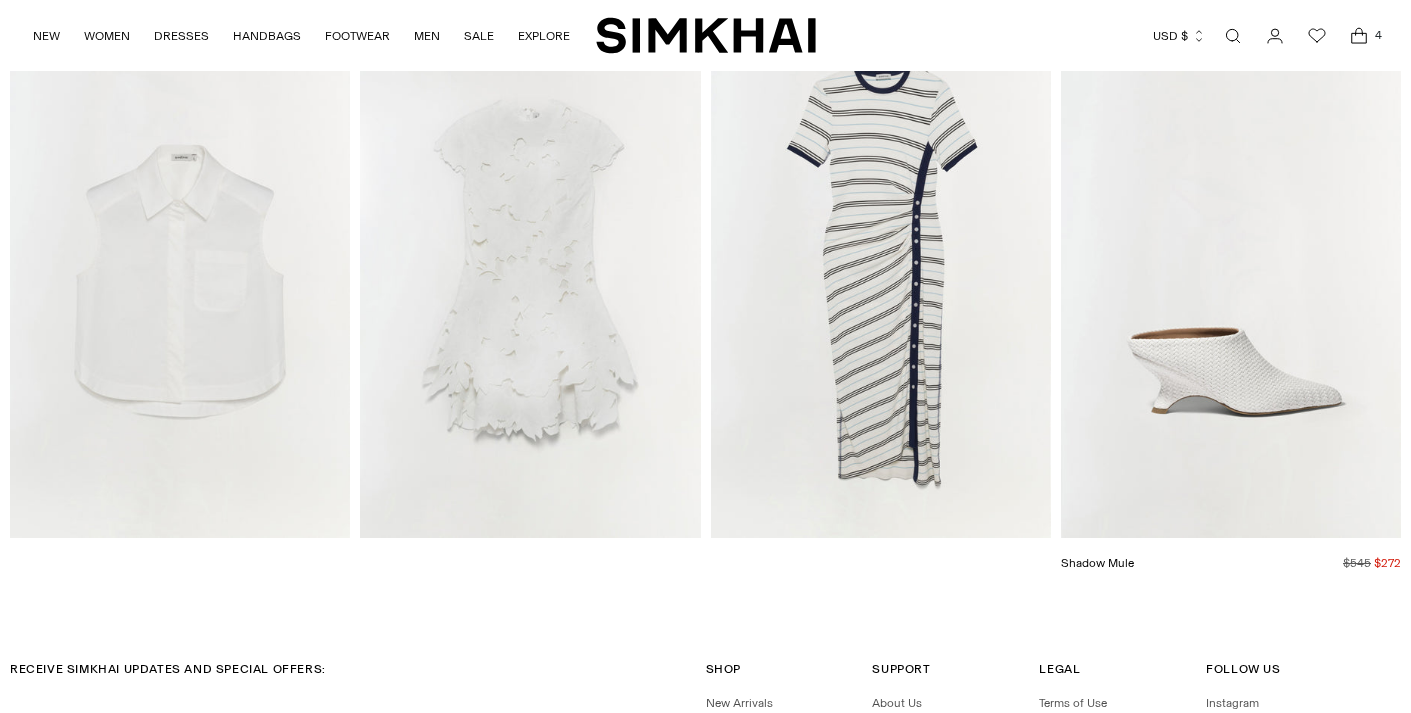 click at bounding box center (0, 0) 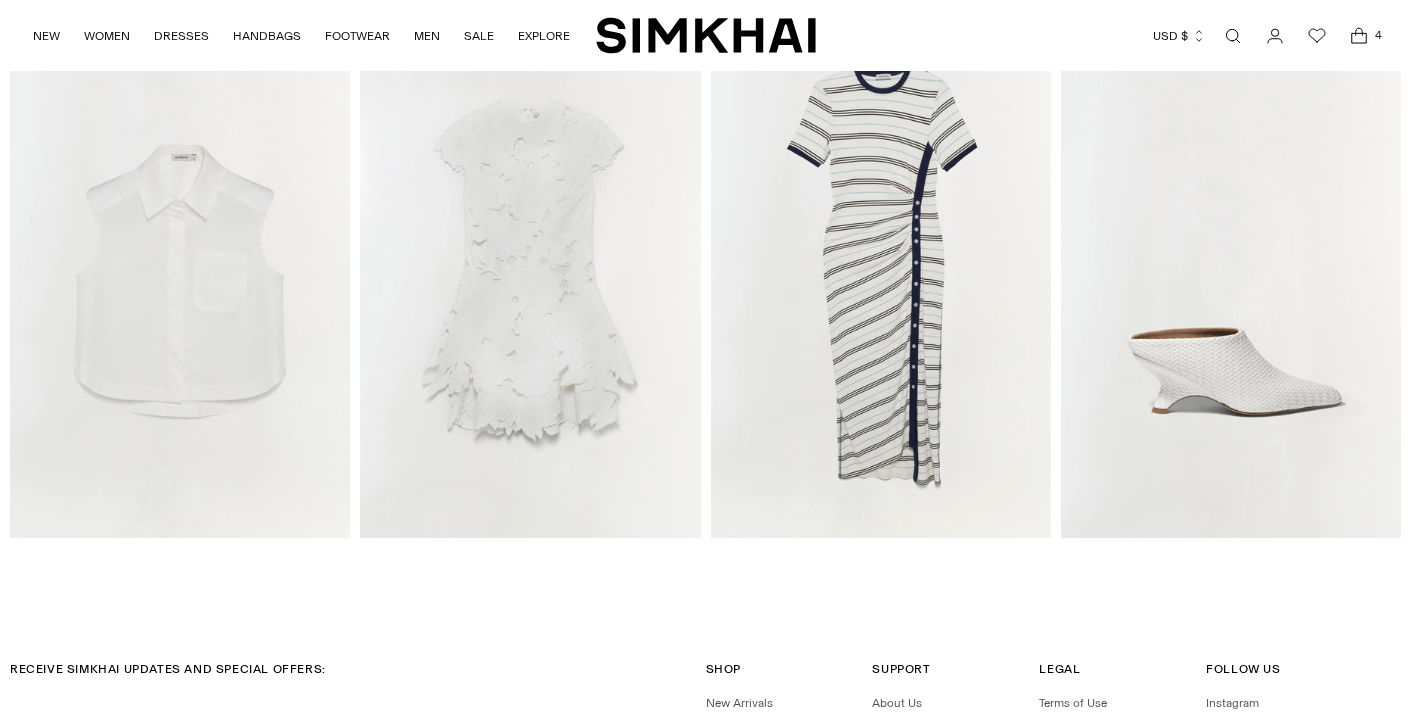 click 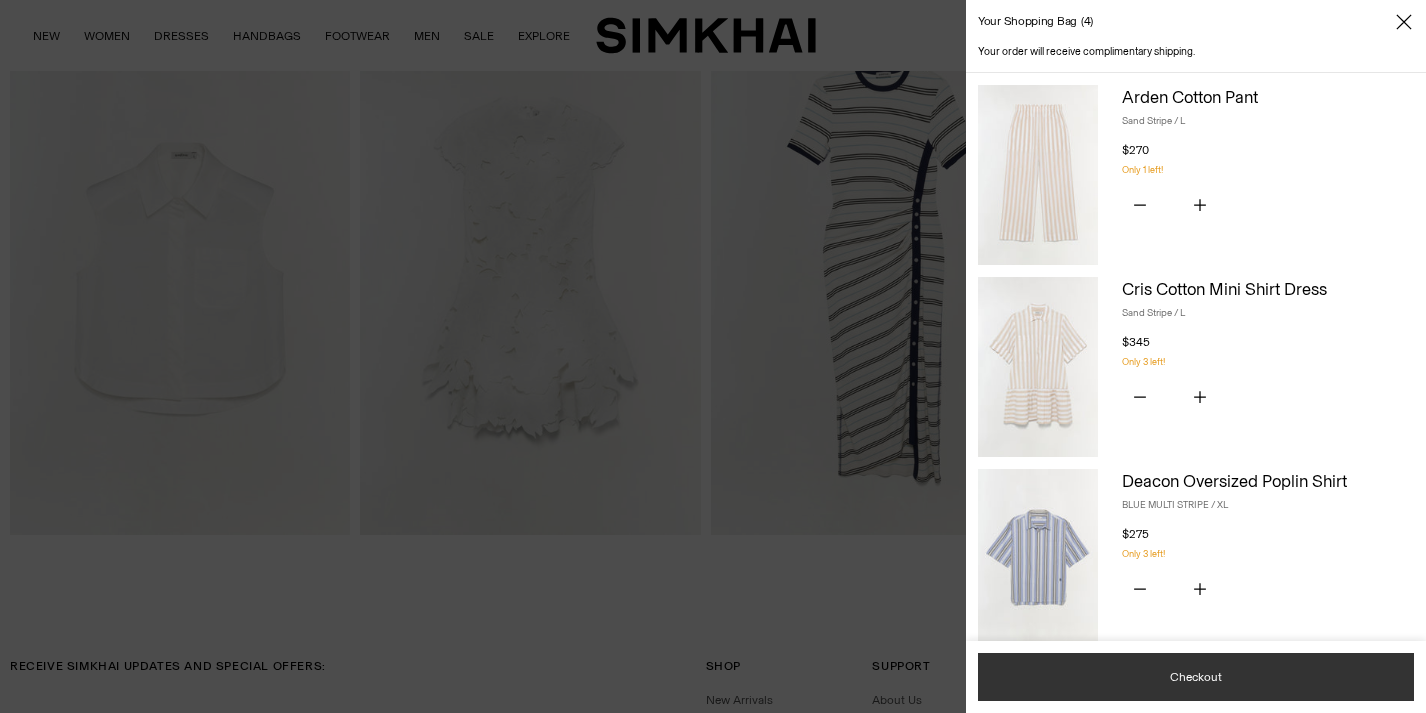 click on "Checkout" at bounding box center [1196, 677] 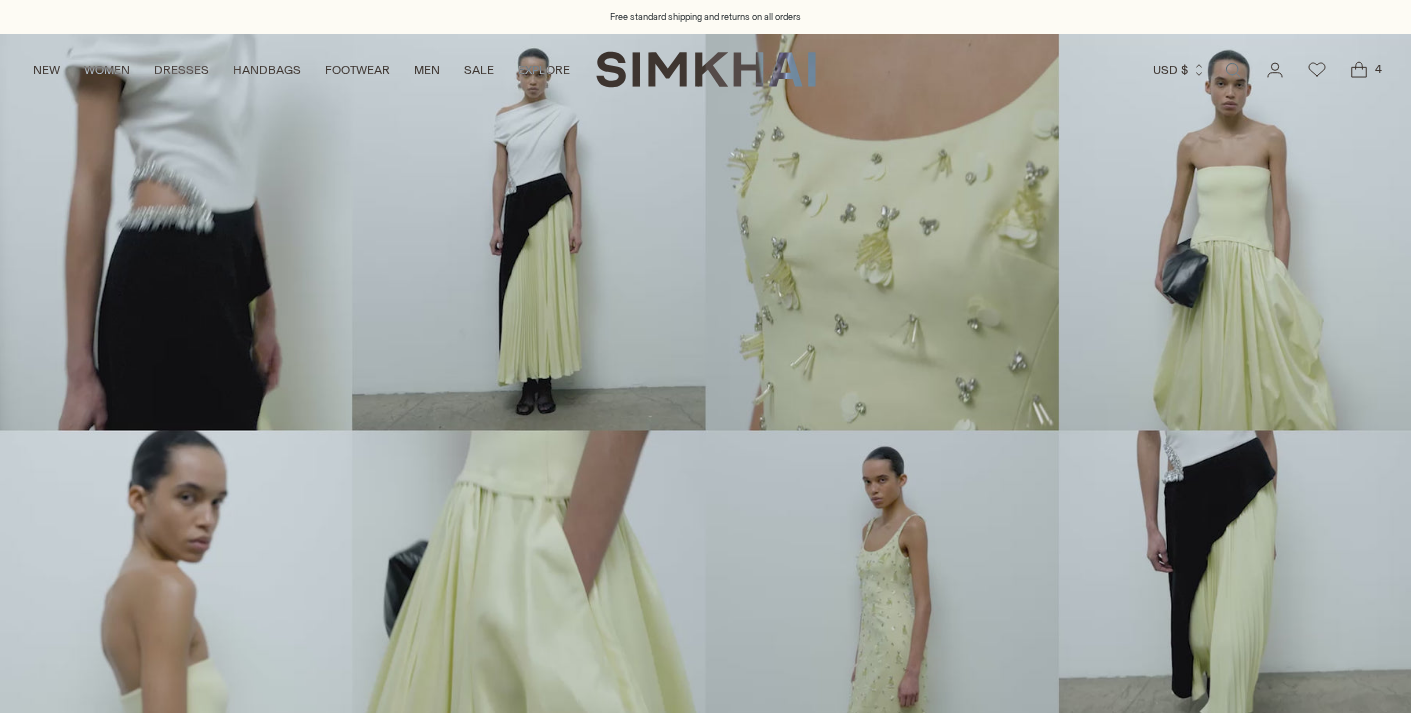 scroll, scrollTop: 0, scrollLeft: 0, axis: both 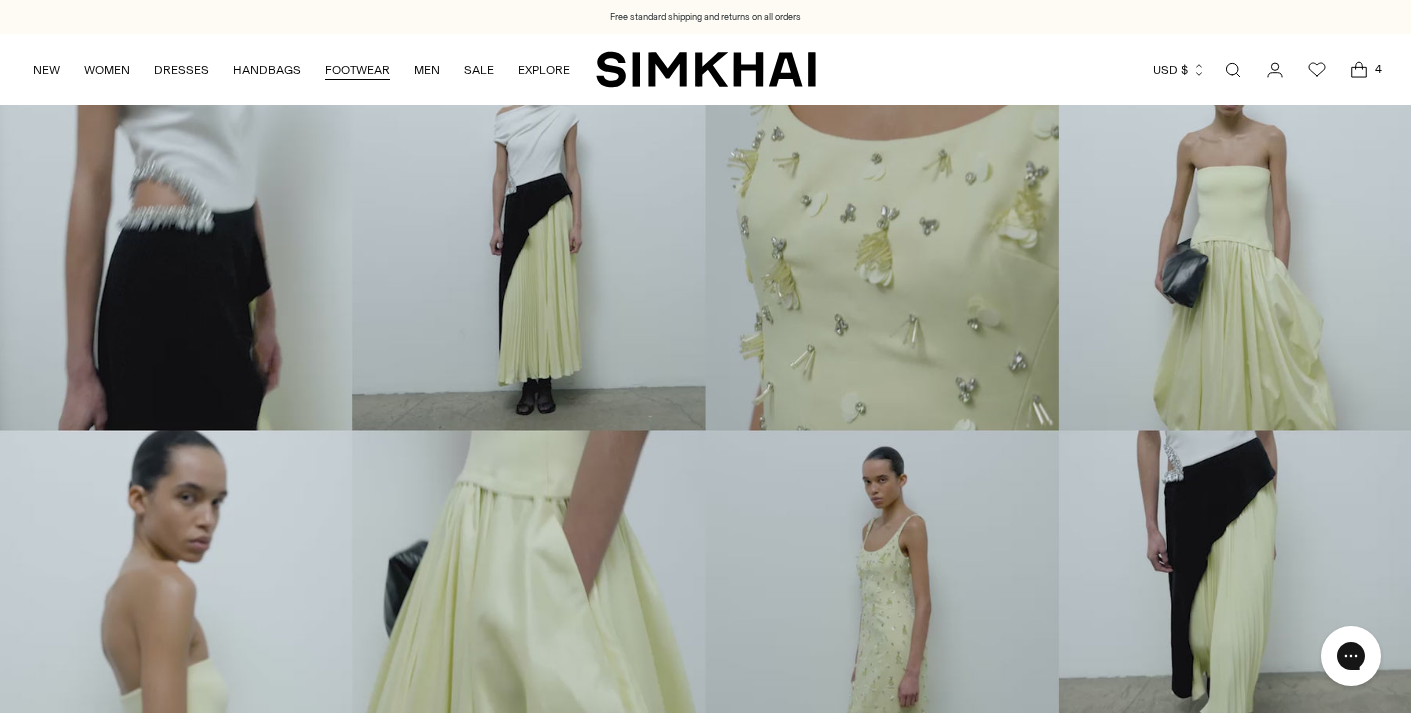 click on "FOOTWEAR" at bounding box center [357, 70] 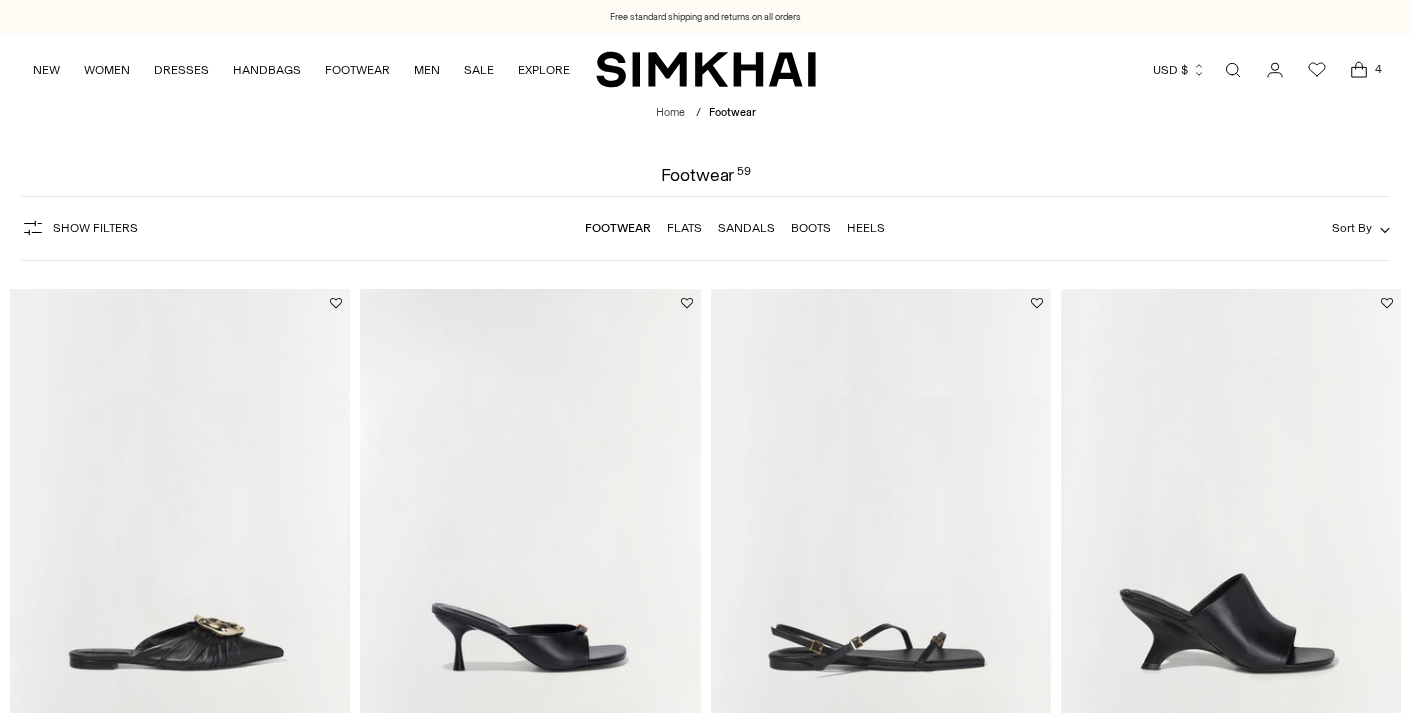 scroll, scrollTop: 0, scrollLeft: 0, axis: both 